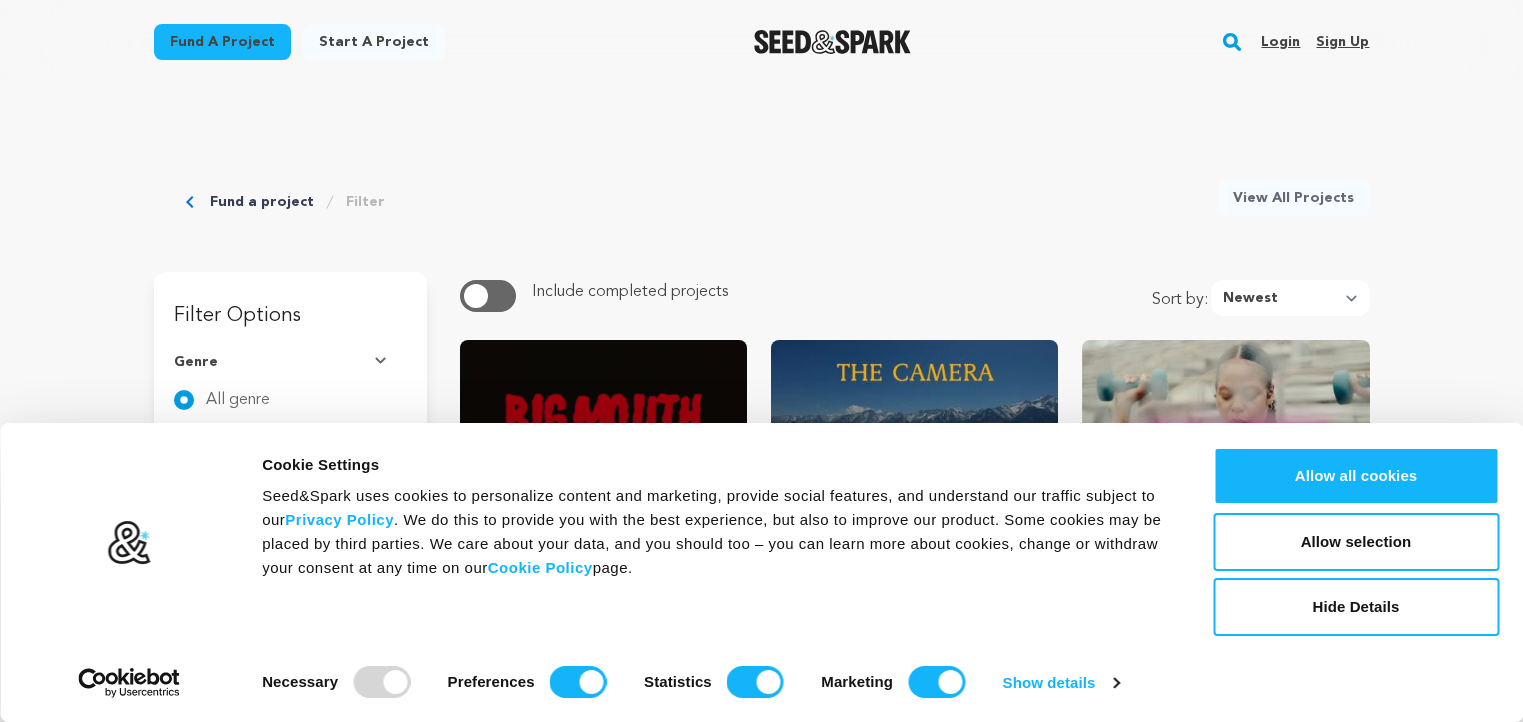 scroll, scrollTop: 0, scrollLeft: 0, axis: both 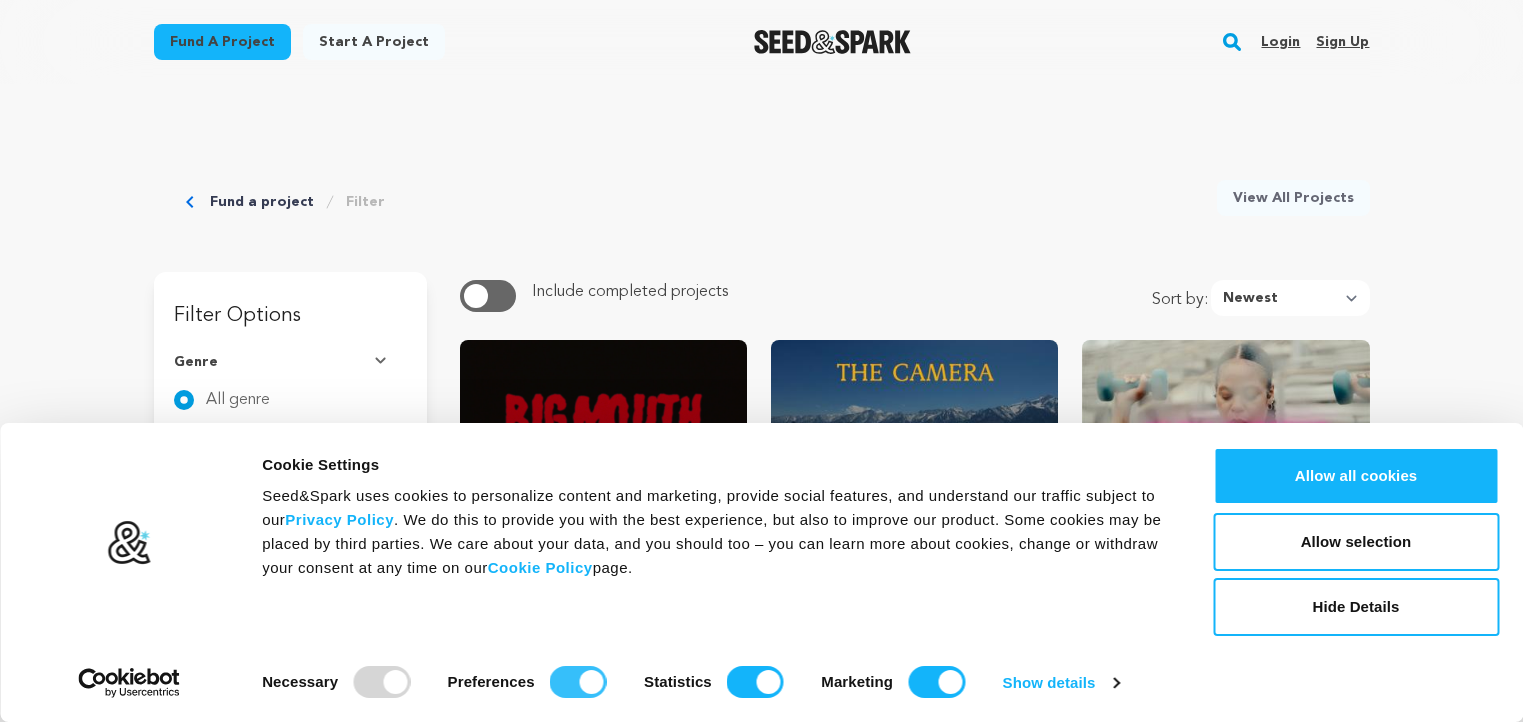 drag, startPoint x: 597, startPoint y: 681, endPoint x: 575, endPoint y: 683, distance: 22.090721 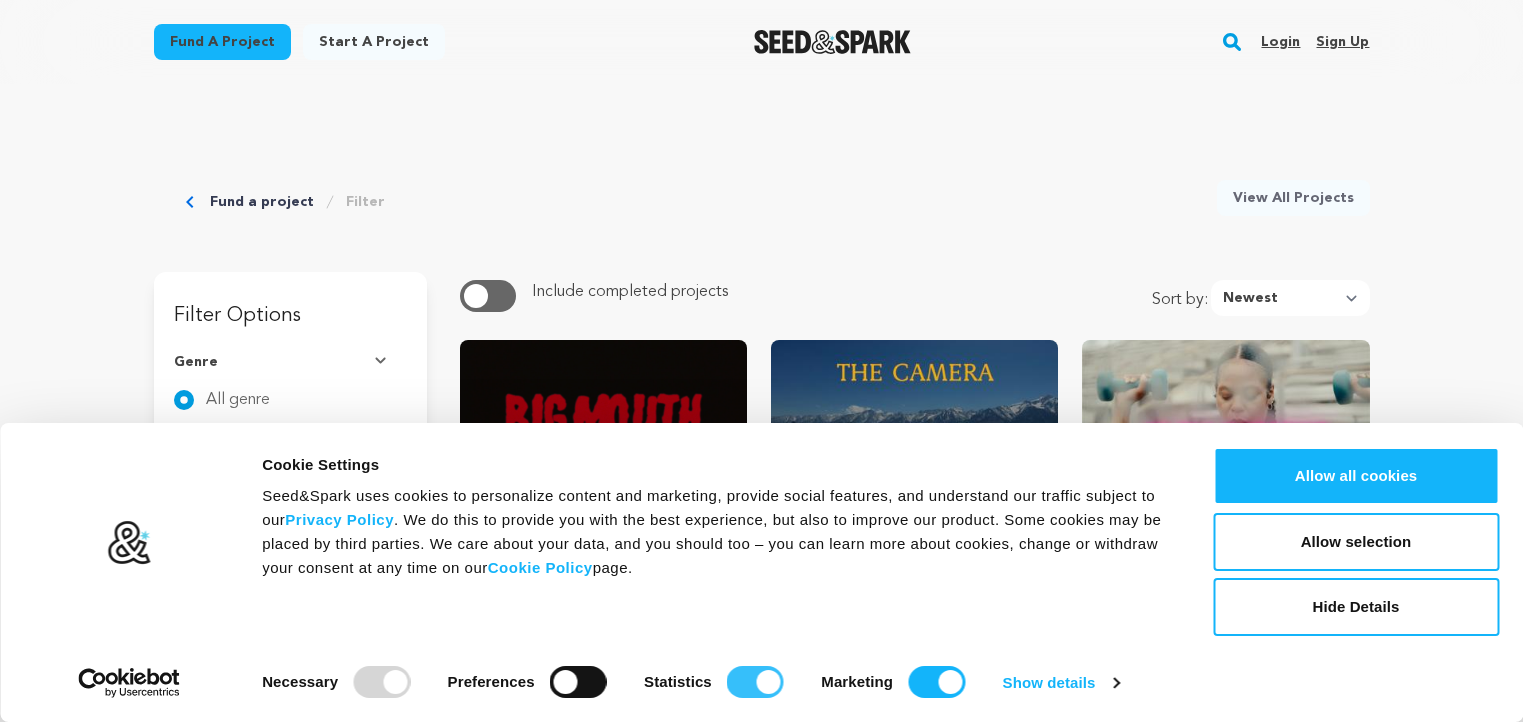 drag, startPoint x: 713, startPoint y: 683, endPoint x: 750, endPoint y: 692, distance: 38.078865 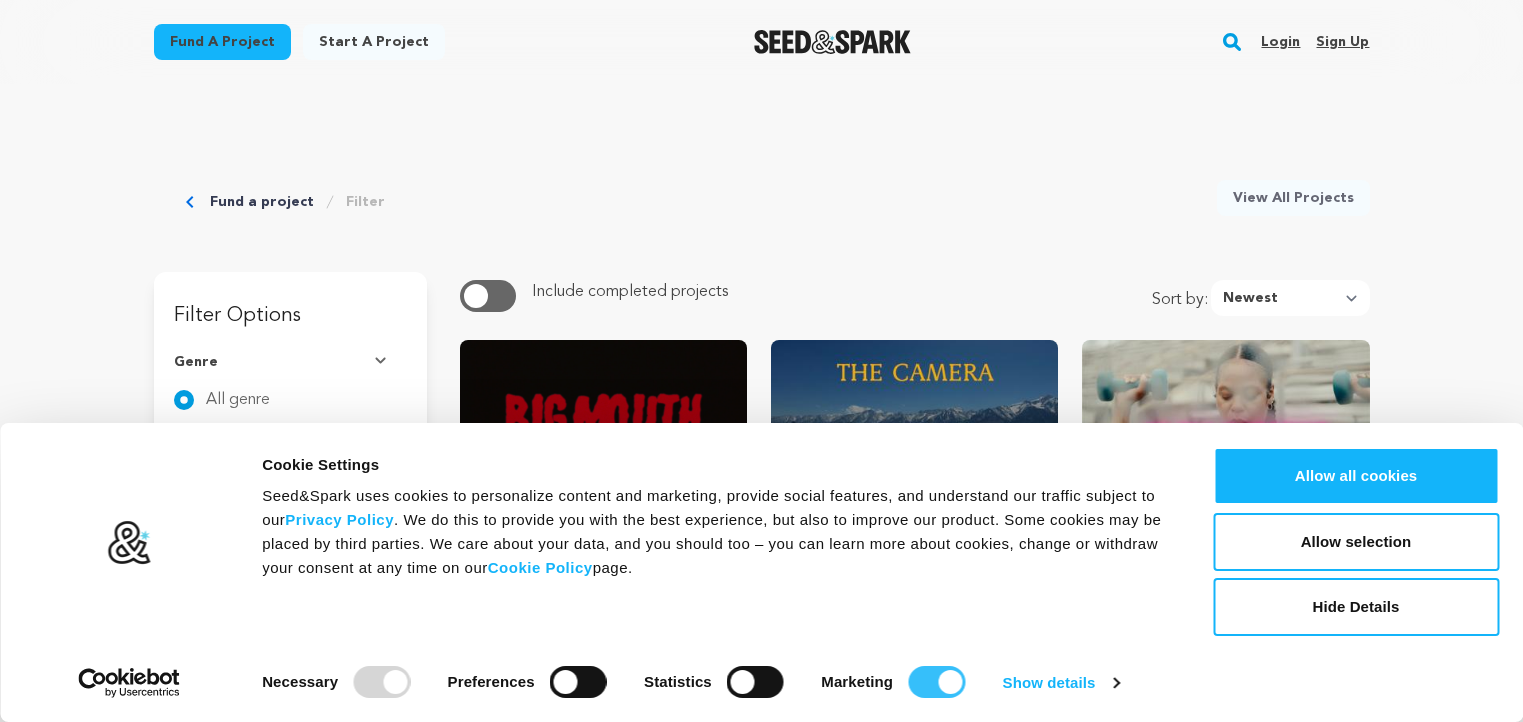 click on "Marketing" at bounding box center [936, 682] 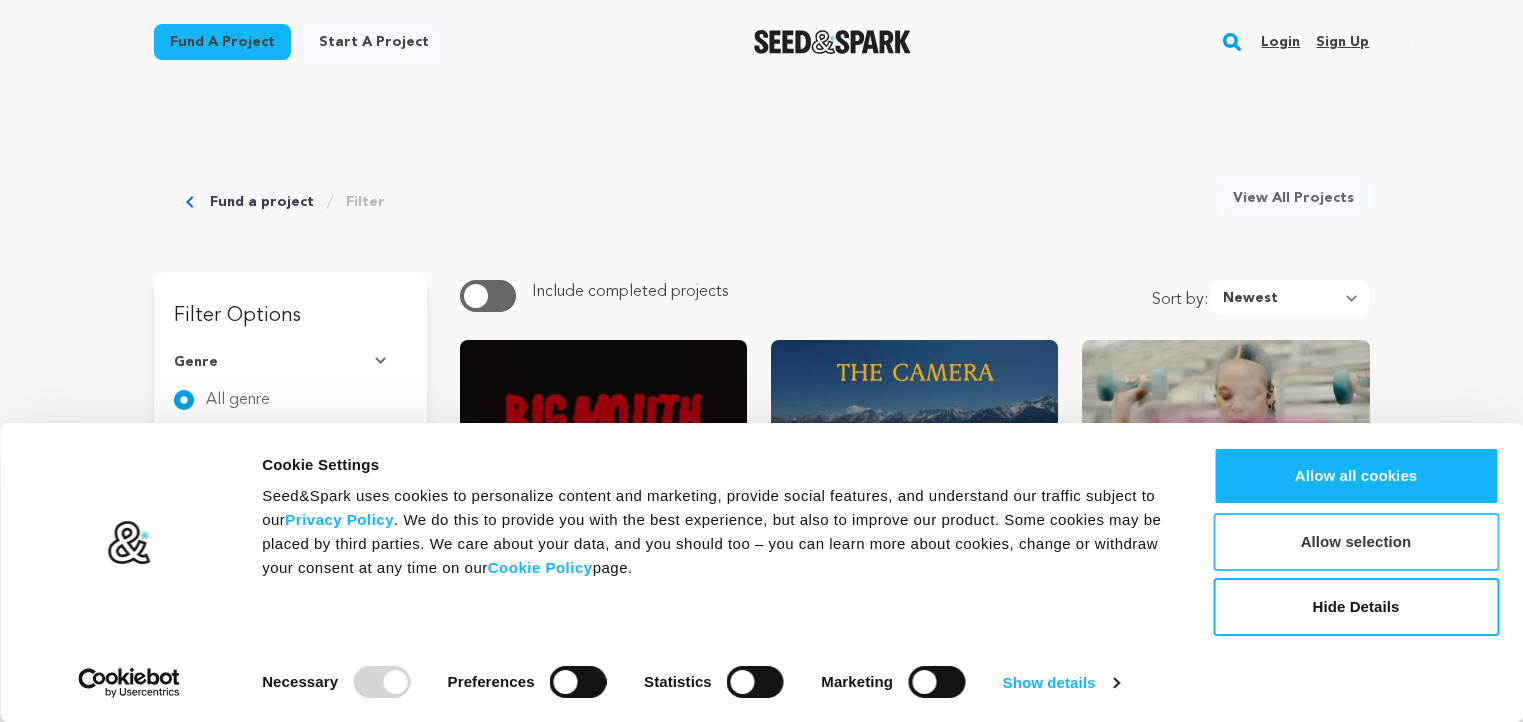 click on "Allow selection" at bounding box center (1356, 542) 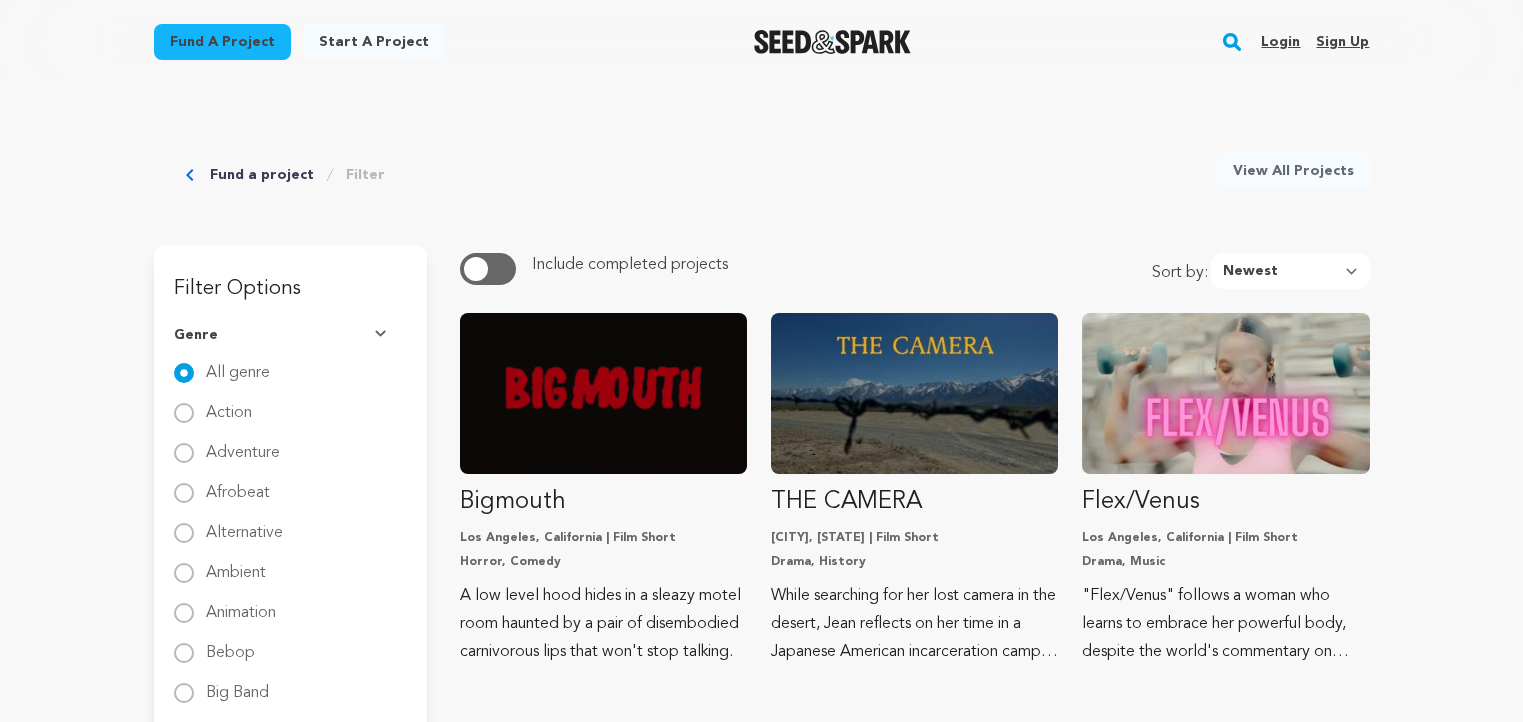 scroll, scrollTop: 72, scrollLeft: 0, axis: vertical 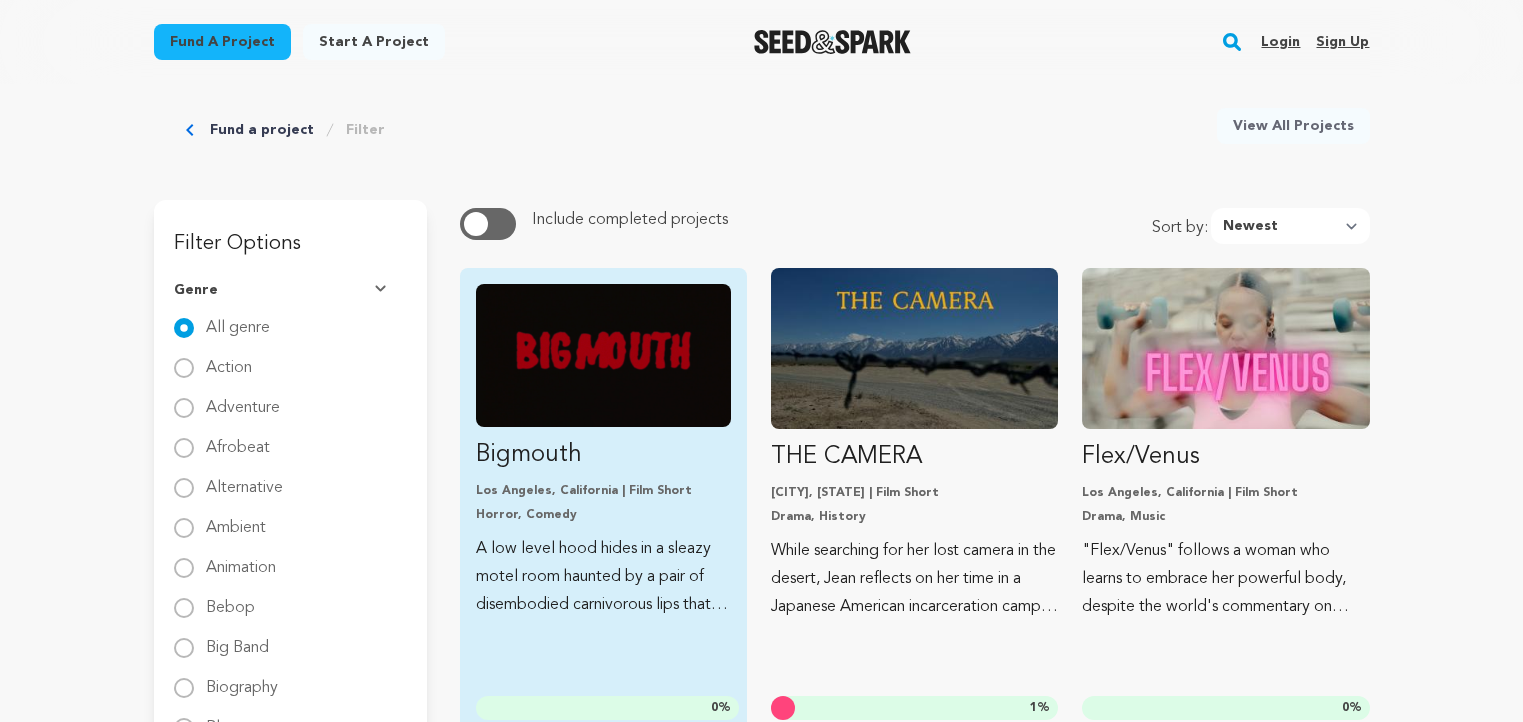 drag, startPoint x: 548, startPoint y: 397, endPoint x: 740, endPoint y: 372, distance: 193.62076 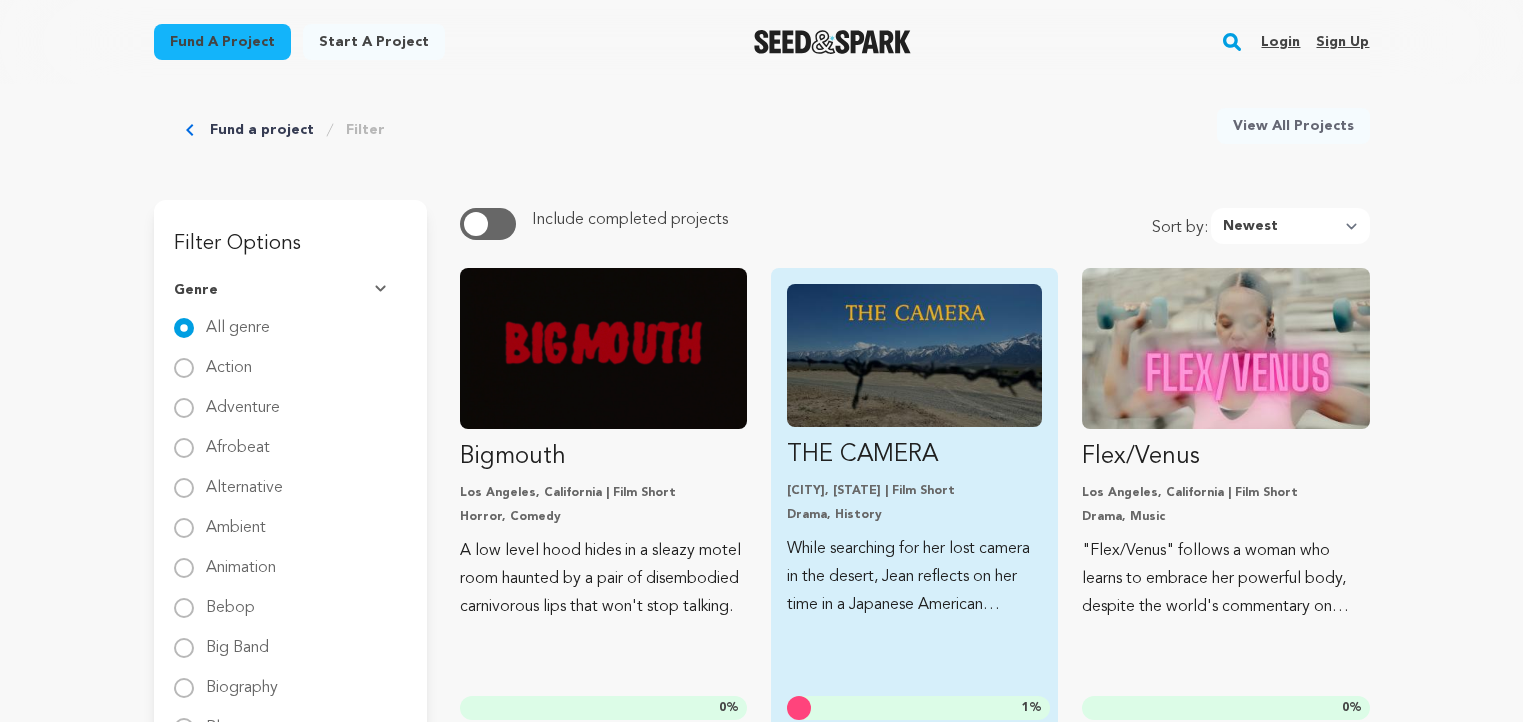 click at bounding box center [914, 355] 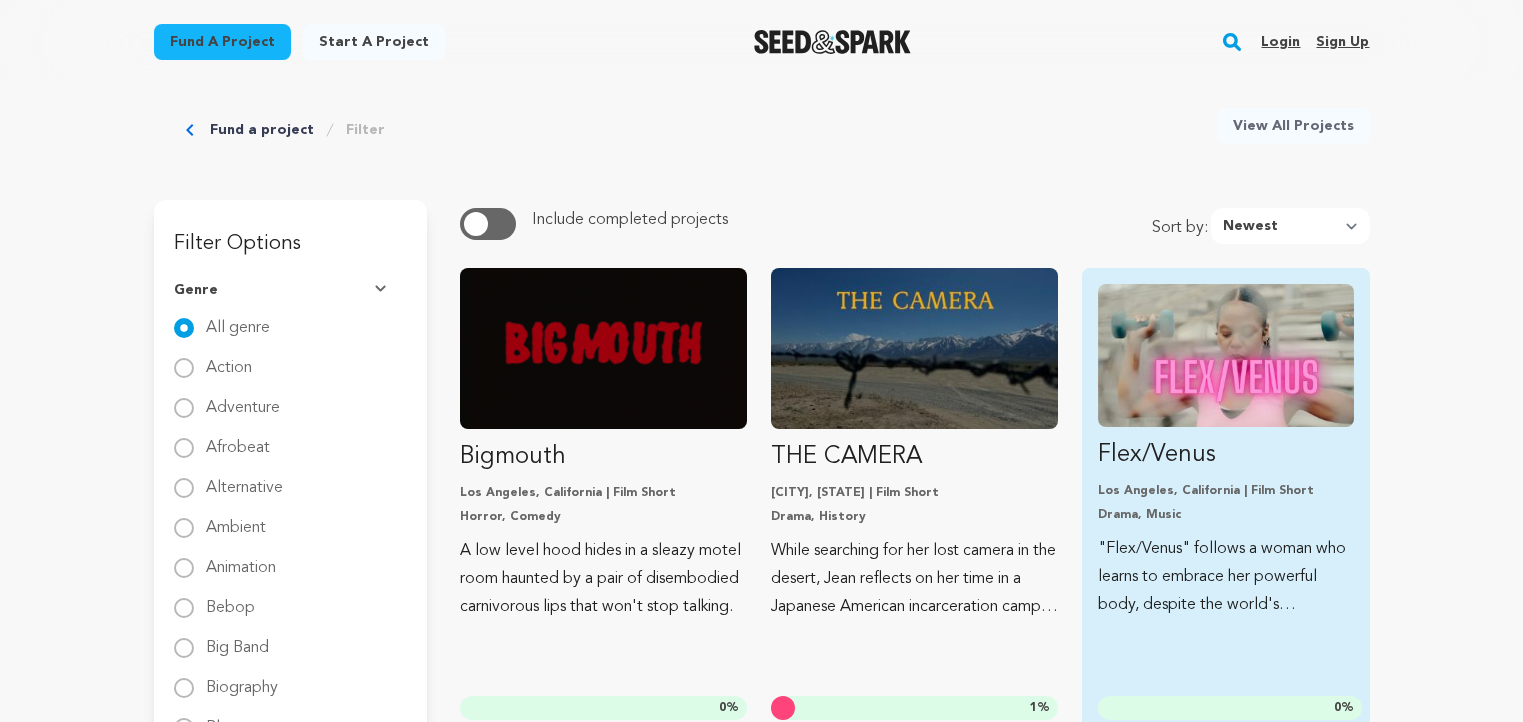 drag, startPoint x: 1231, startPoint y: 348, endPoint x: 1214, endPoint y: 358, distance: 19.723083 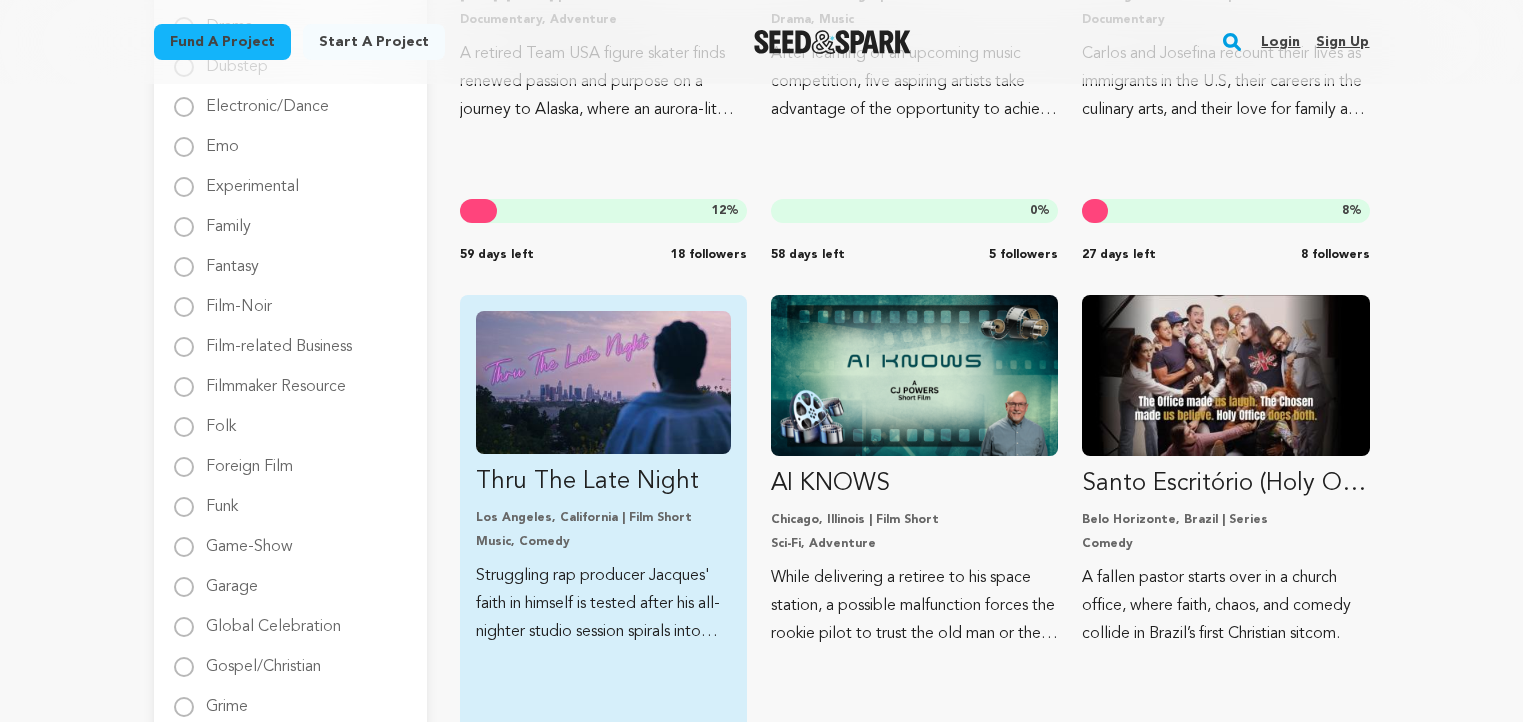 scroll, scrollTop: 457, scrollLeft: 0, axis: vertical 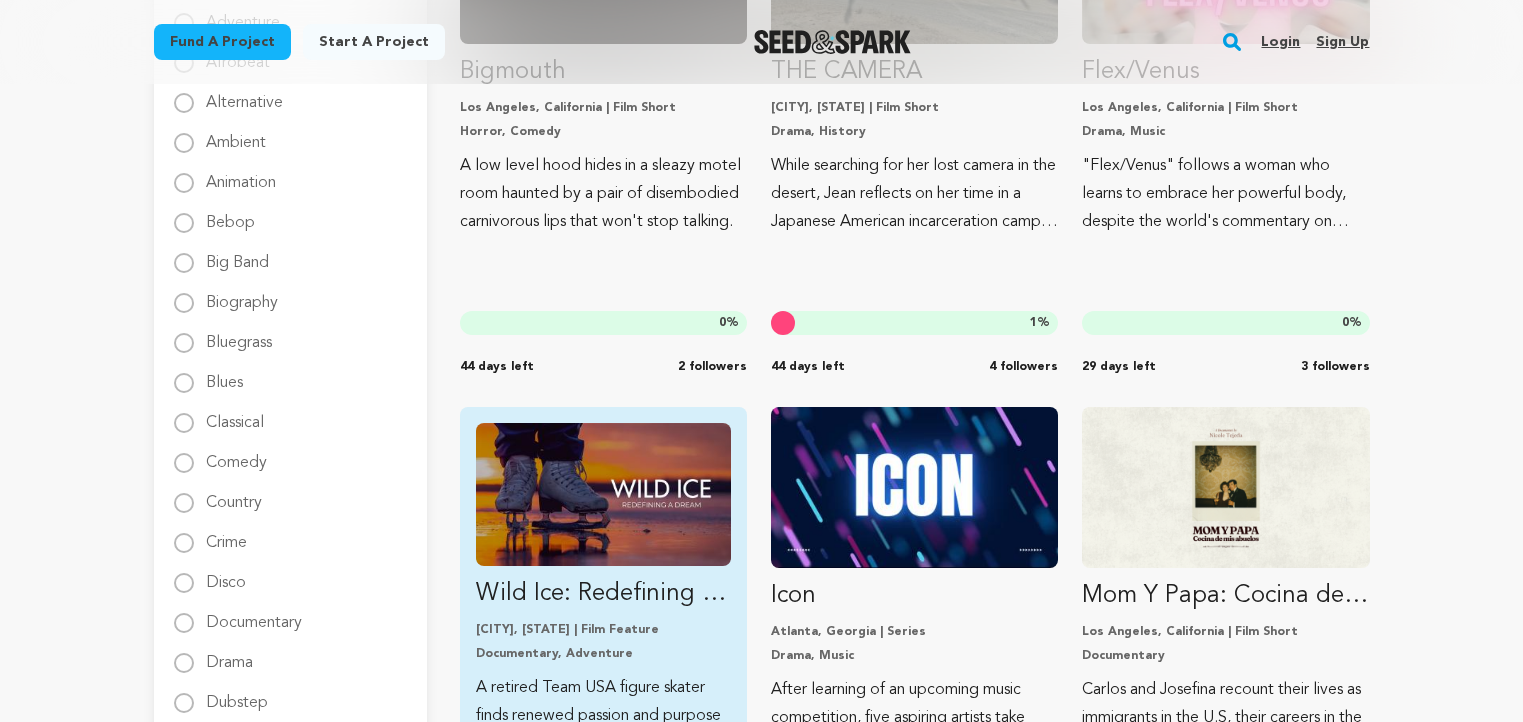 click at bounding box center (603, 494) 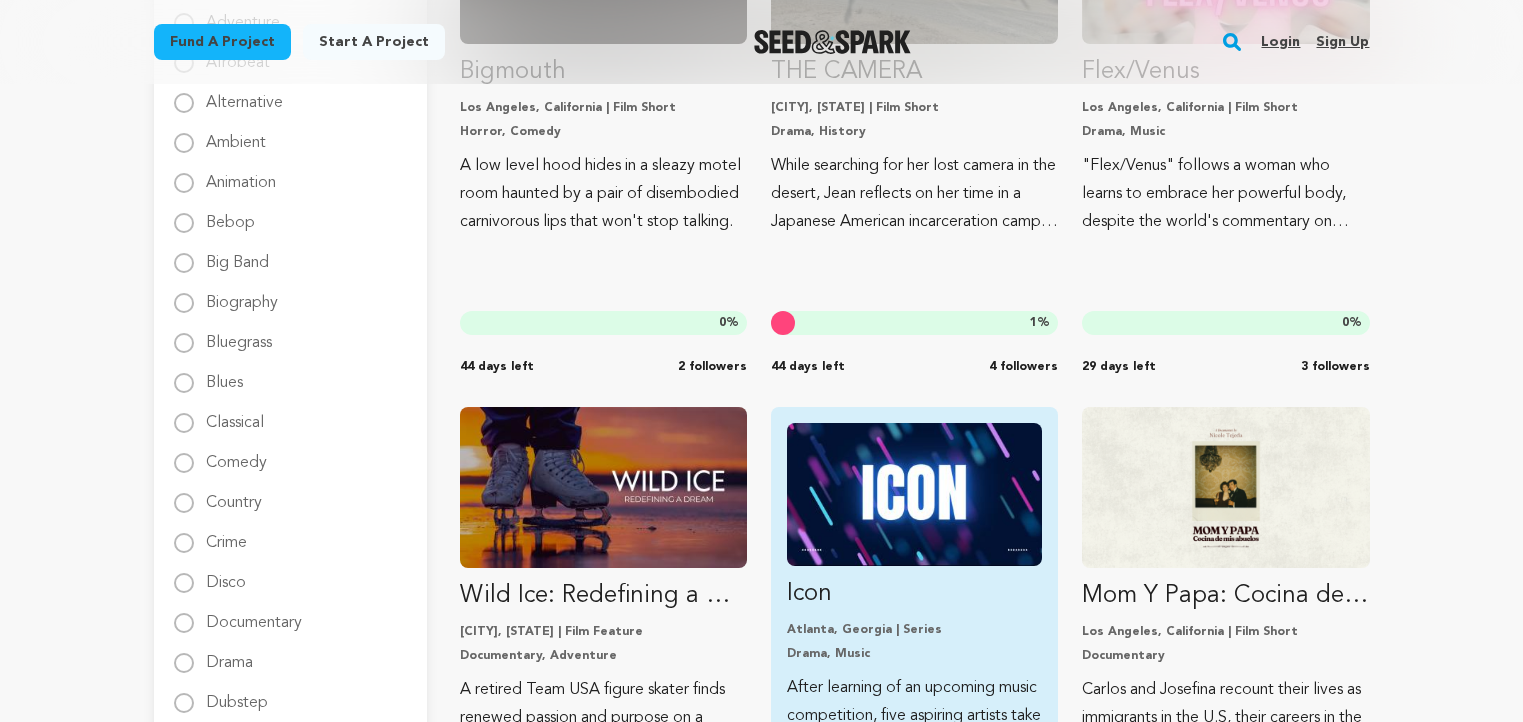 click at bounding box center [914, 494] 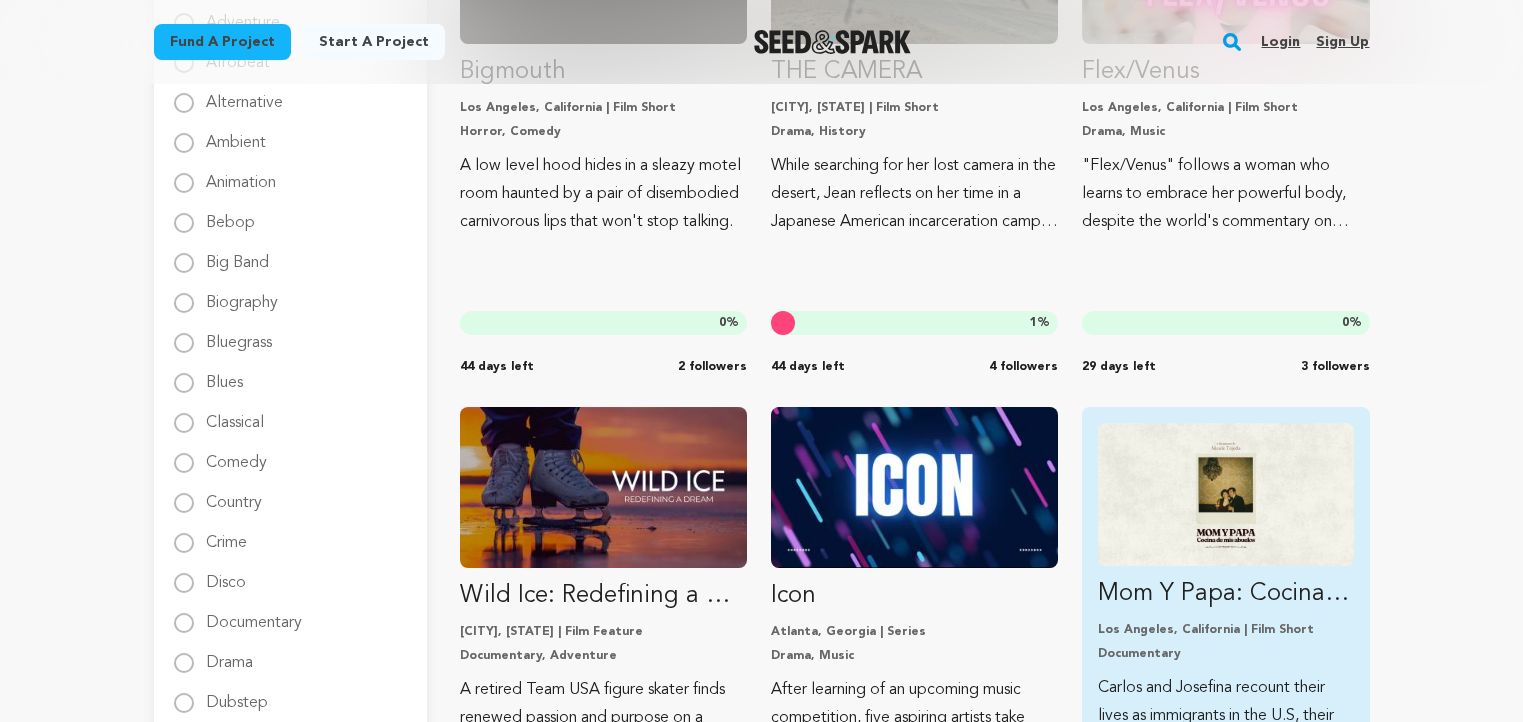 click at bounding box center [1225, 494] 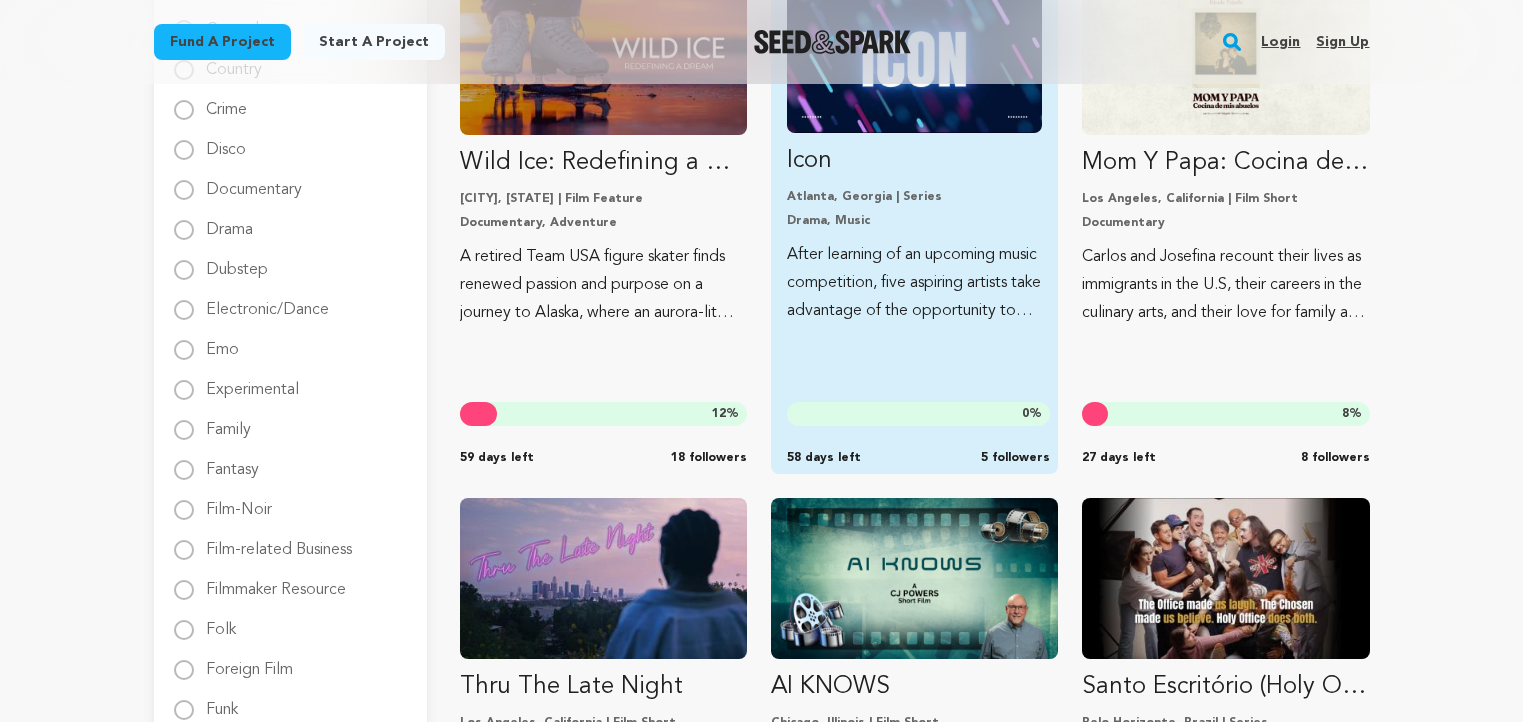 scroll, scrollTop: 1012, scrollLeft: 0, axis: vertical 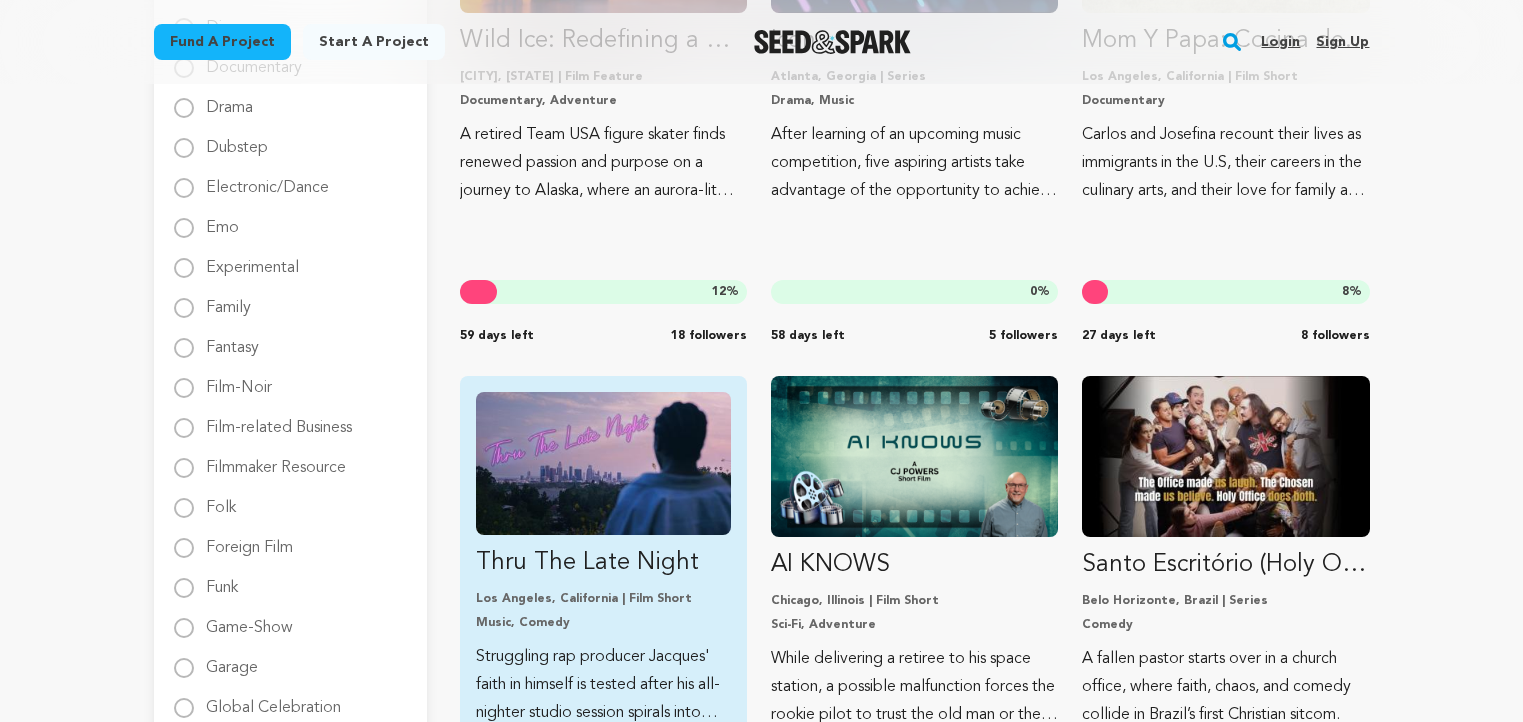 click at bounding box center [603, 463] 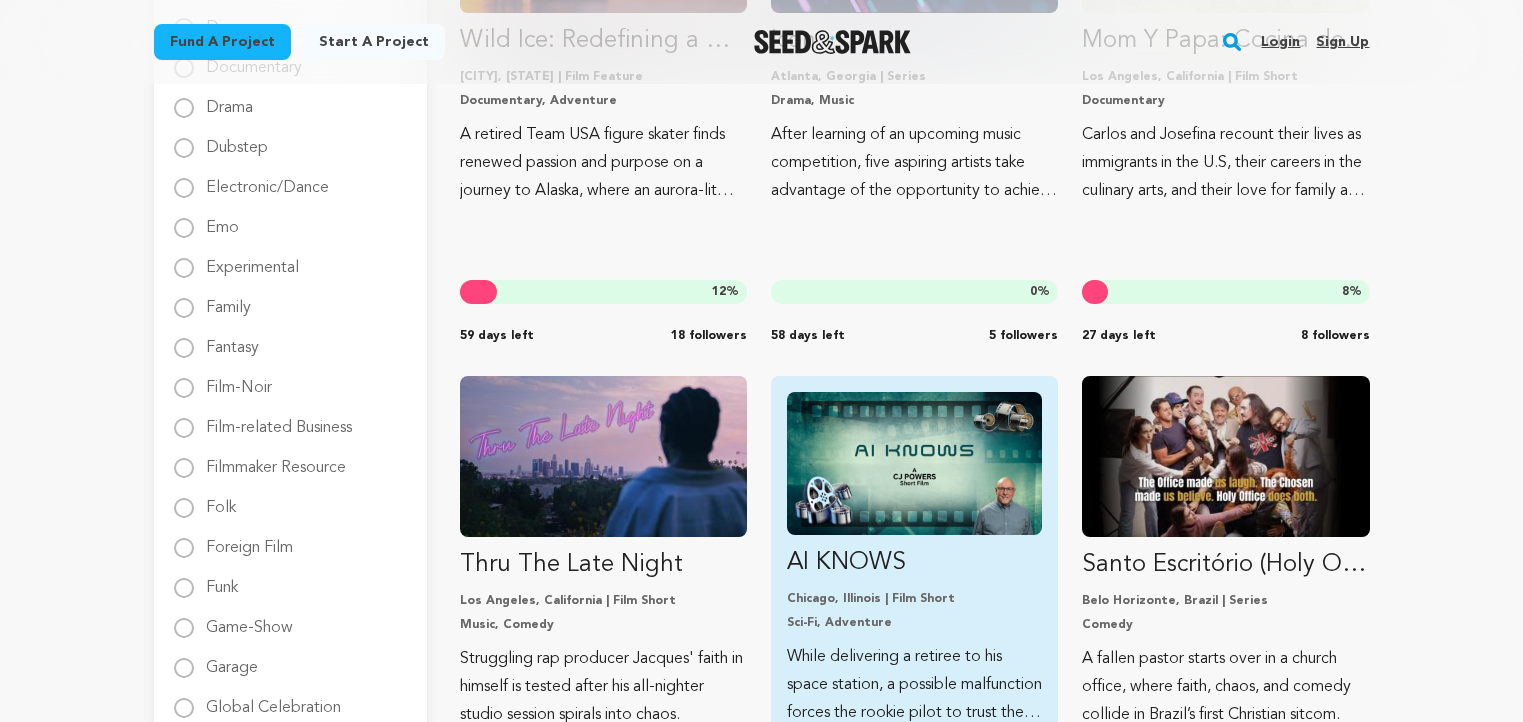 drag, startPoint x: 862, startPoint y: 464, endPoint x: 884, endPoint y: 465, distance: 22.022715 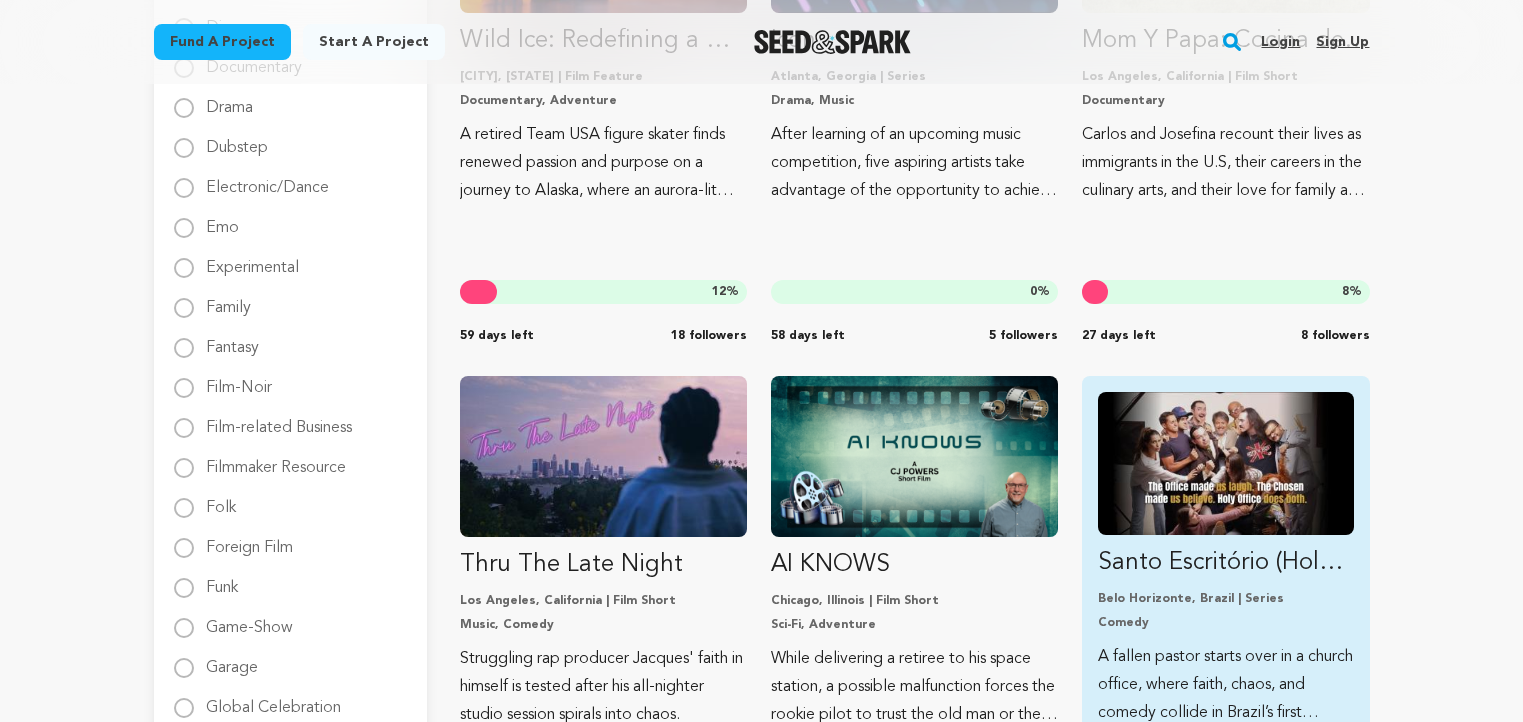 click at bounding box center [1225, 463] 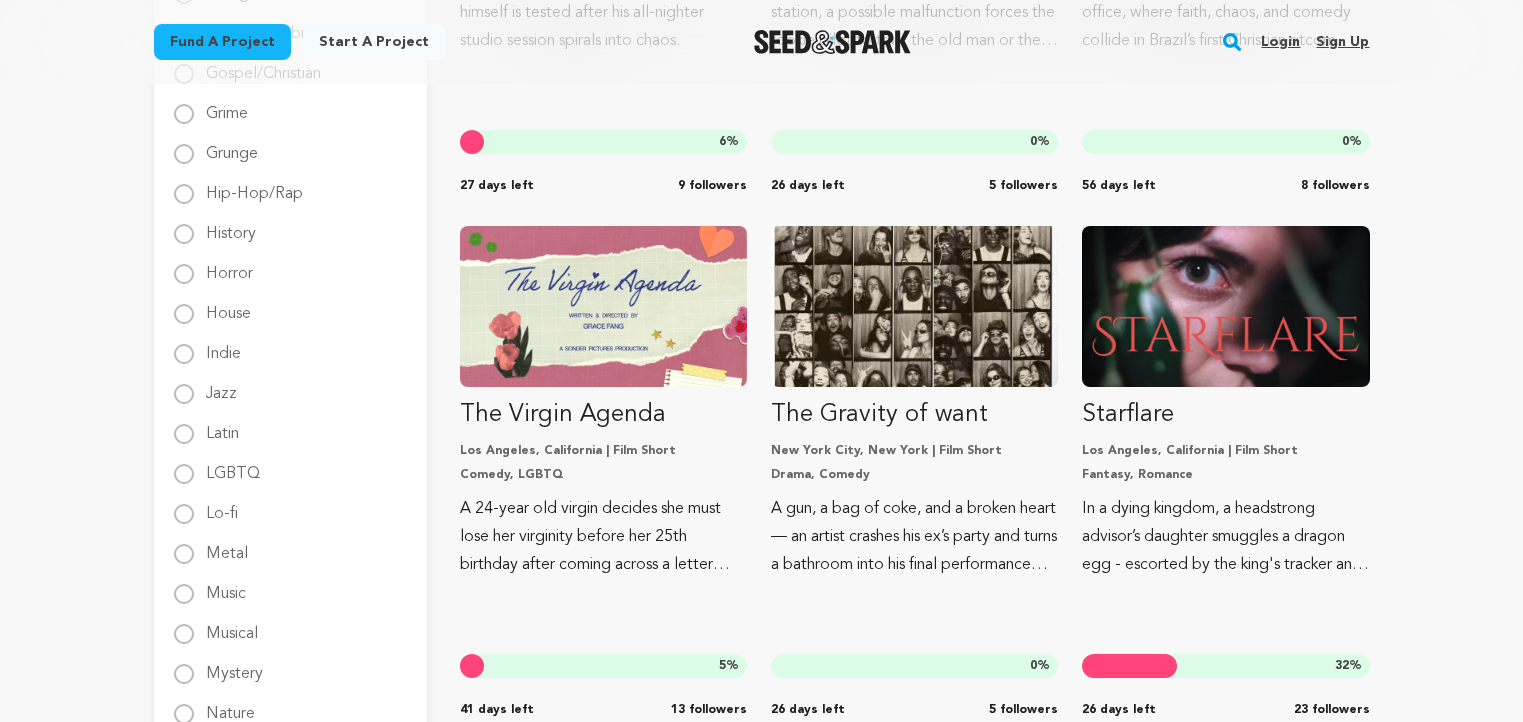 scroll, scrollTop: 1732, scrollLeft: 0, axis: vertical 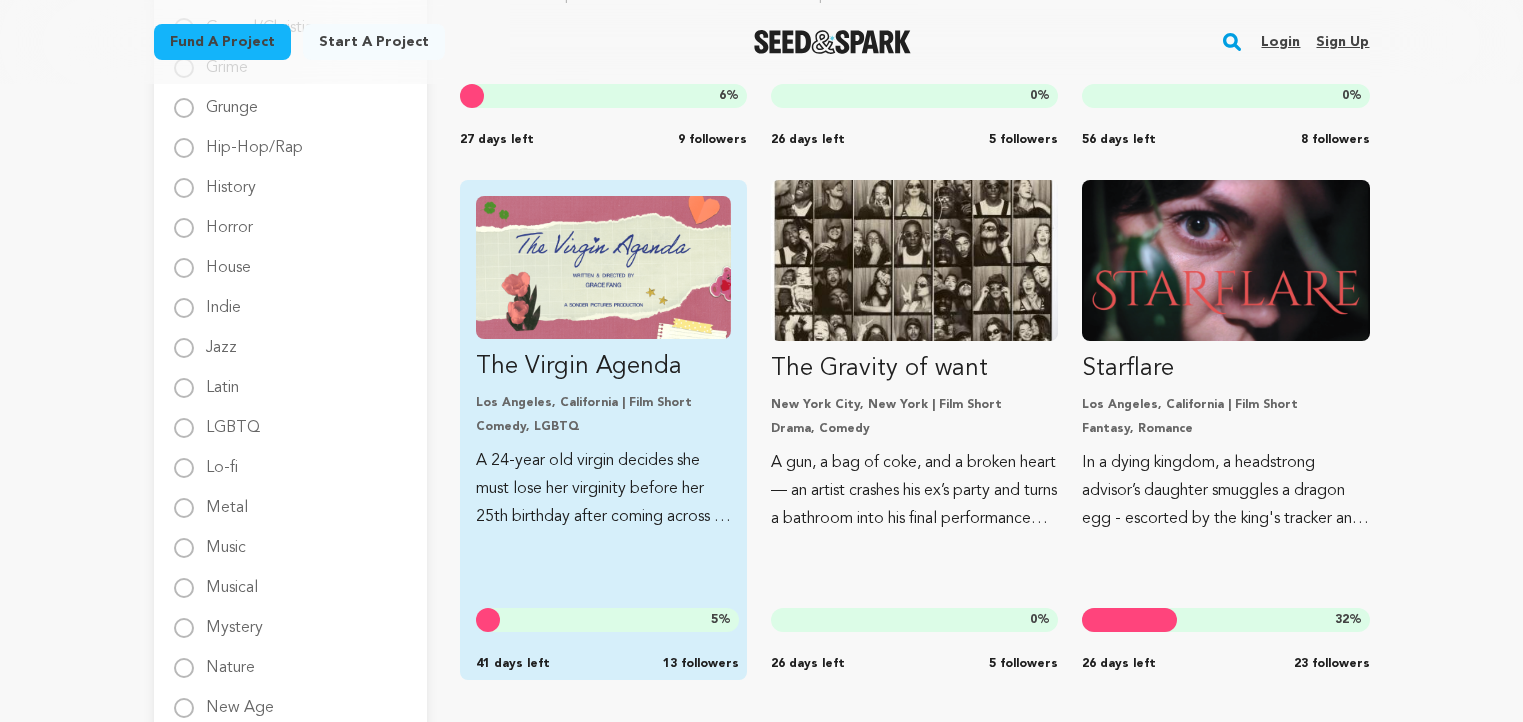 drag, startPoint x: 609, startPoint y: 276, endPoint x: 654, endPoint y: 281, distance: 45.276924 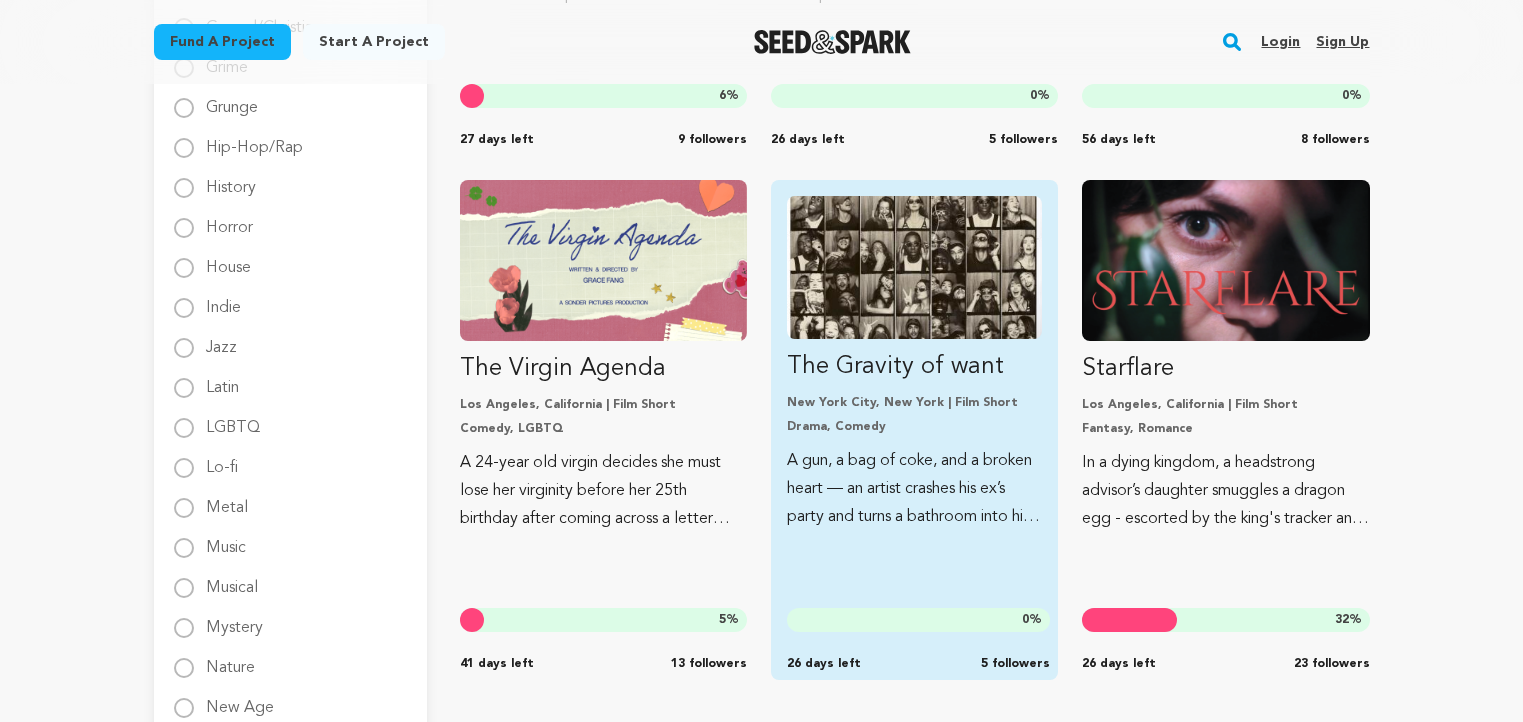 drag, startPoint x: 879, startPoint y: 288, endPoint x: 944, endPoint y: 289, distance: 65.00769 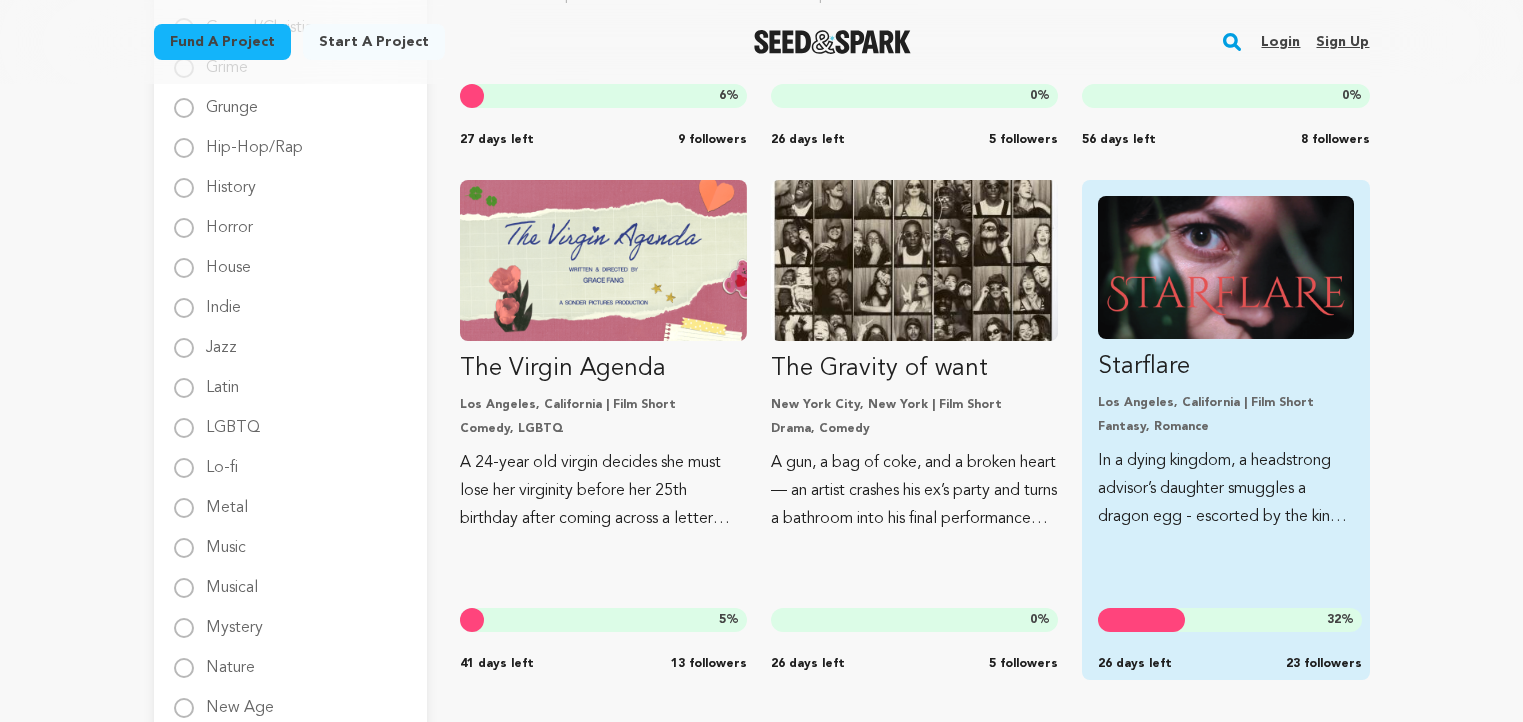 click at bounding box center (1225, 267) 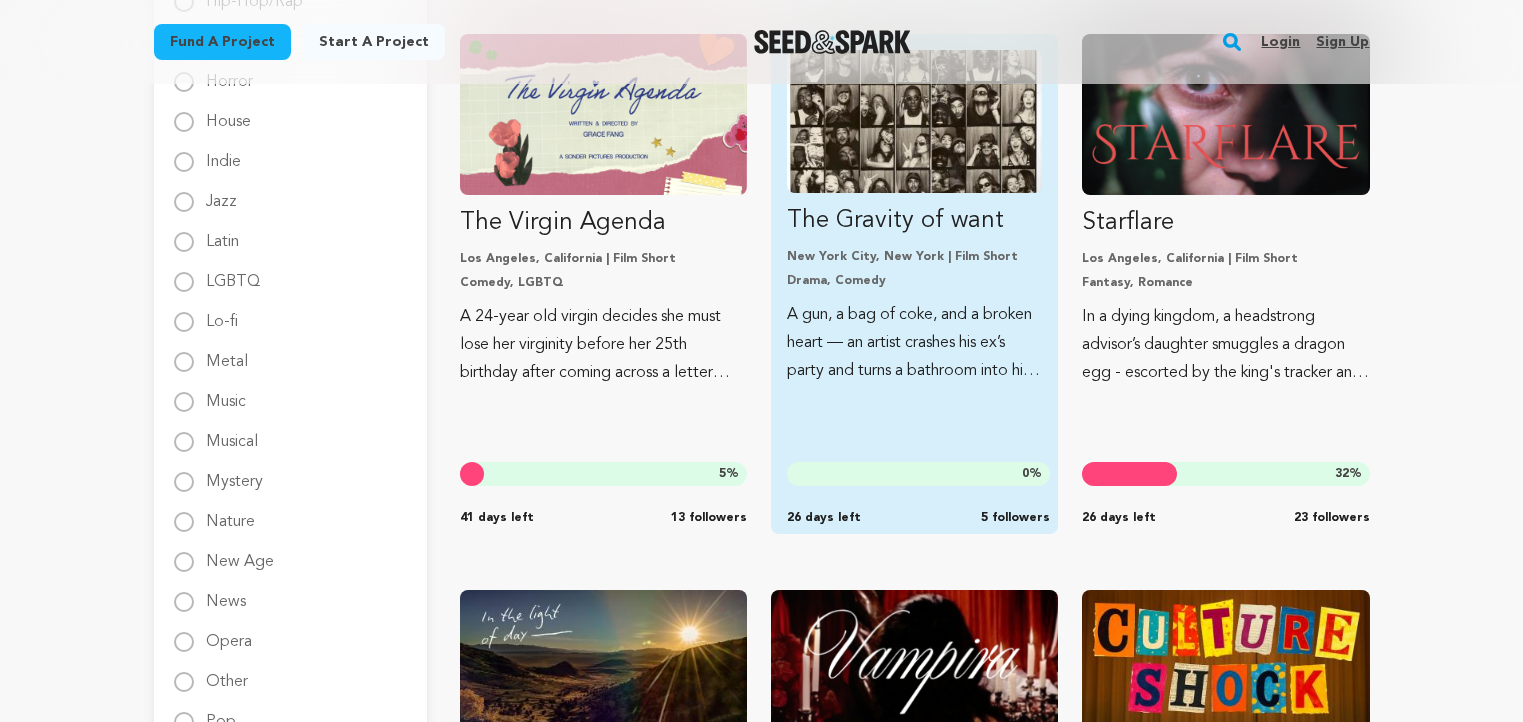scroll, scrollTop: 2169, scrollLeft: 0, axis: vertical 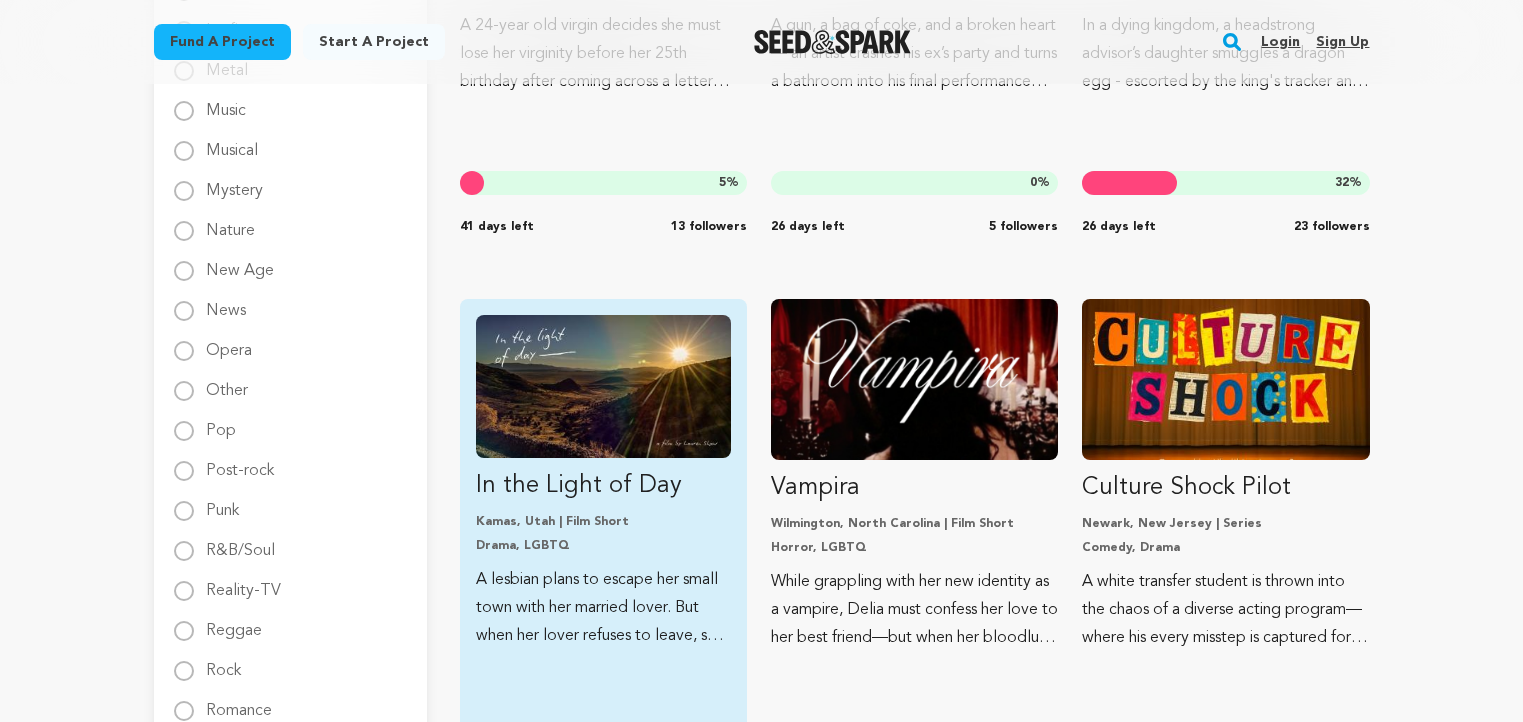 click at bounding box center (603, 386) 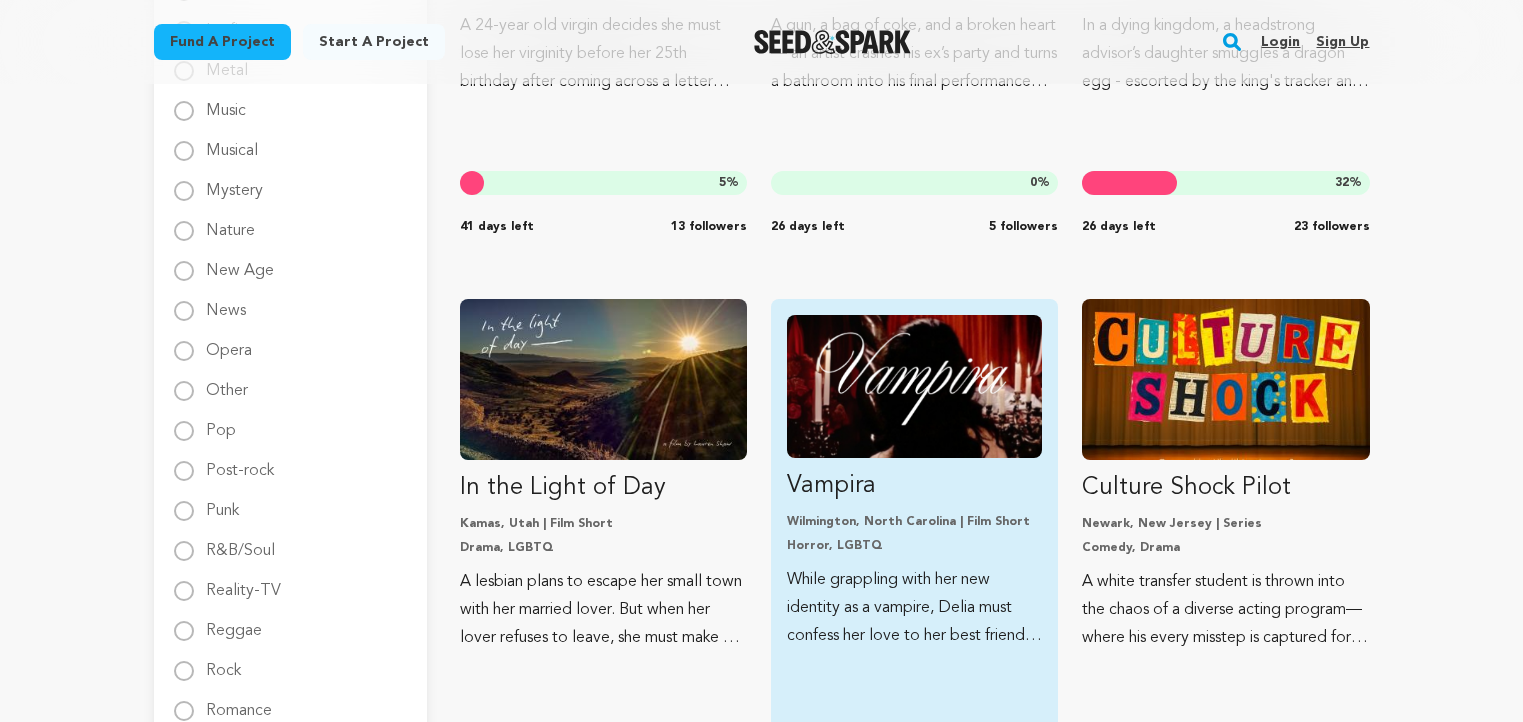click at bounding box center (914, 386) 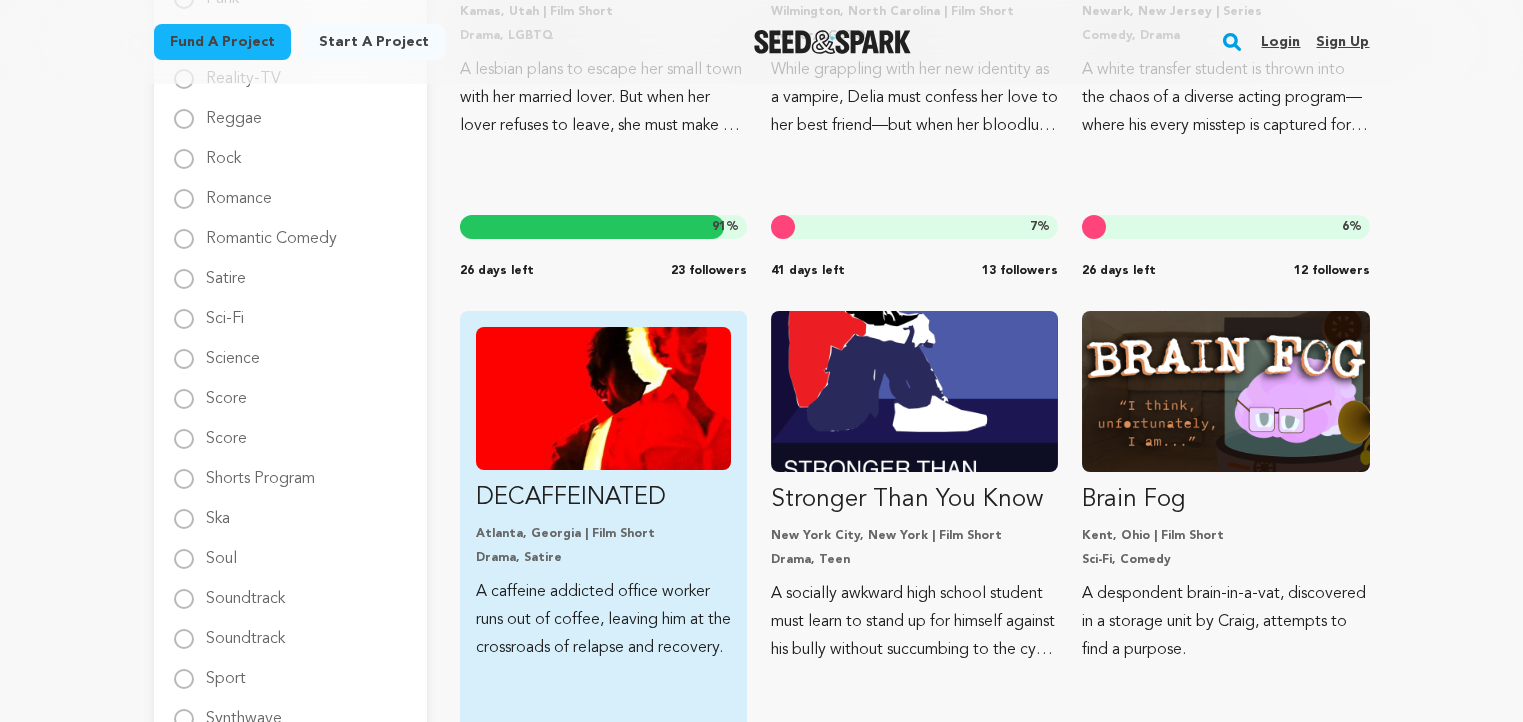 scroll, scrollTop: 2685, scrollLeft: 0, axis: vertical 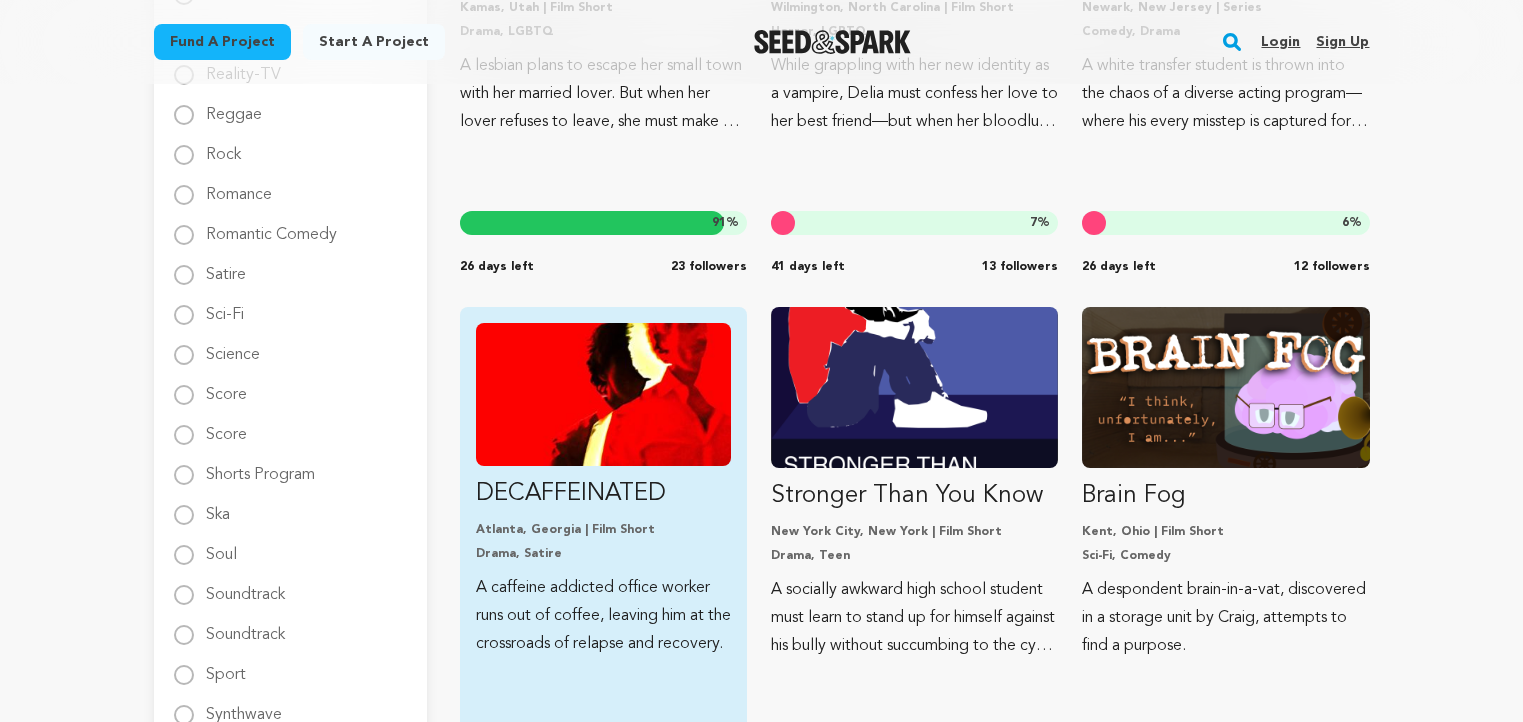 click at bounding box center (603, 394) 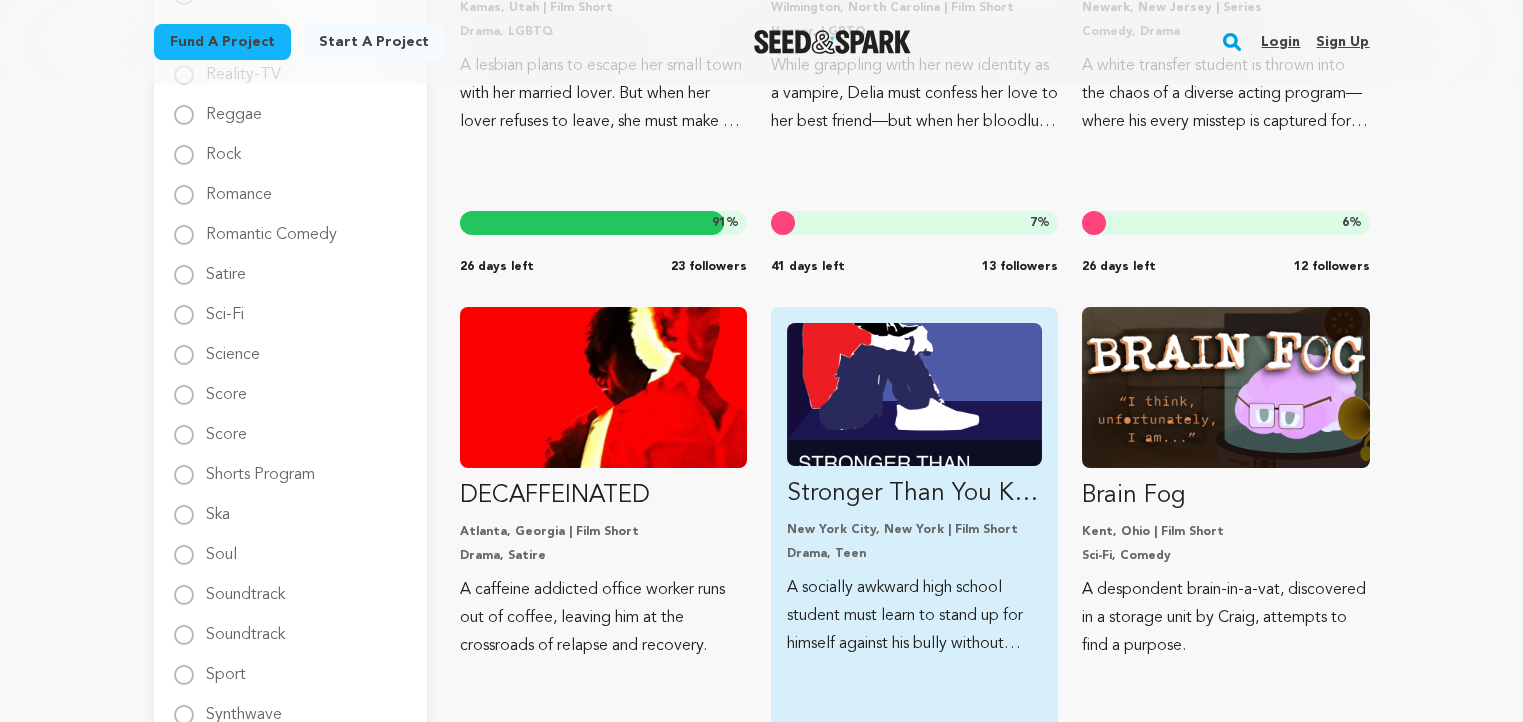 drag, startPoint x: 910, startPoint y: 396, endPoint x: 1012, endPoint y: 404, distance: 102.31325 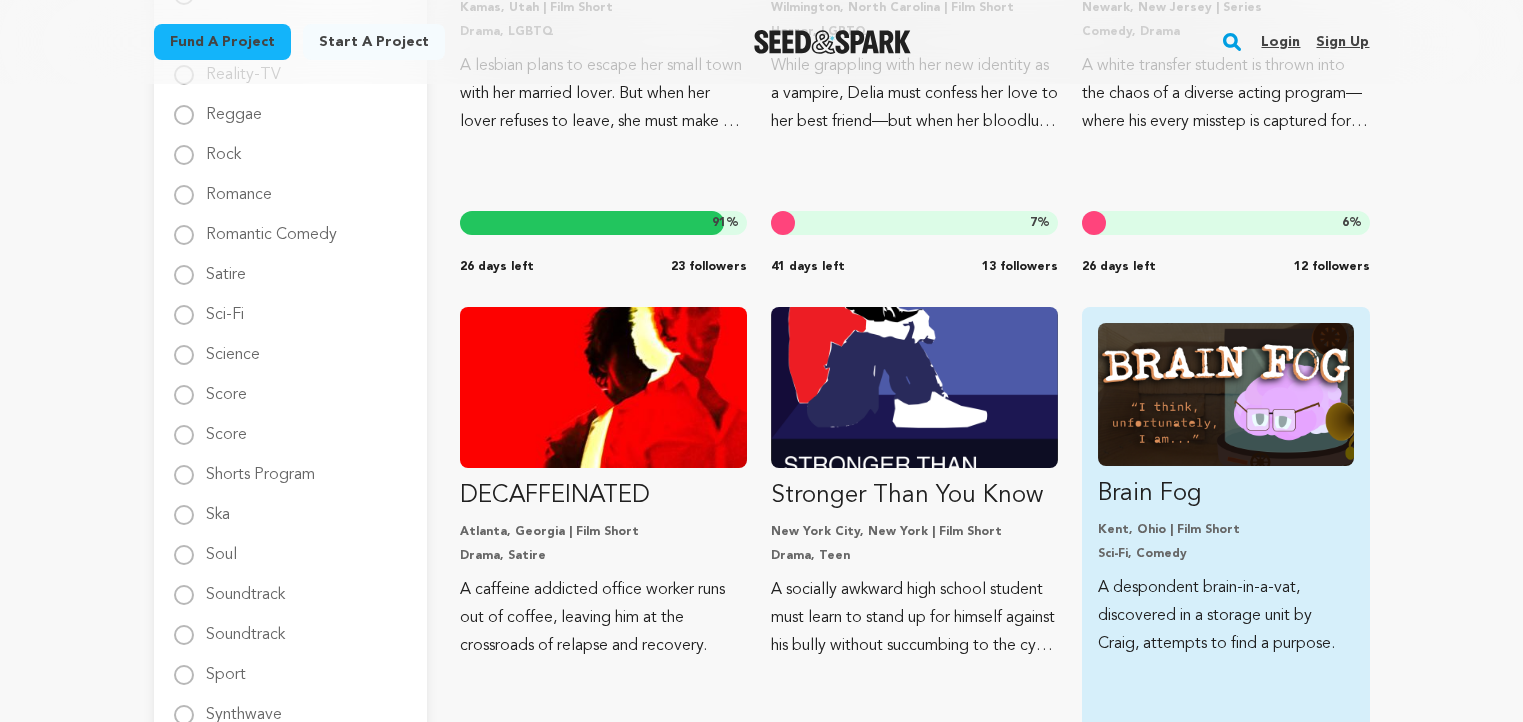 click at bounding box center [1225, 394] 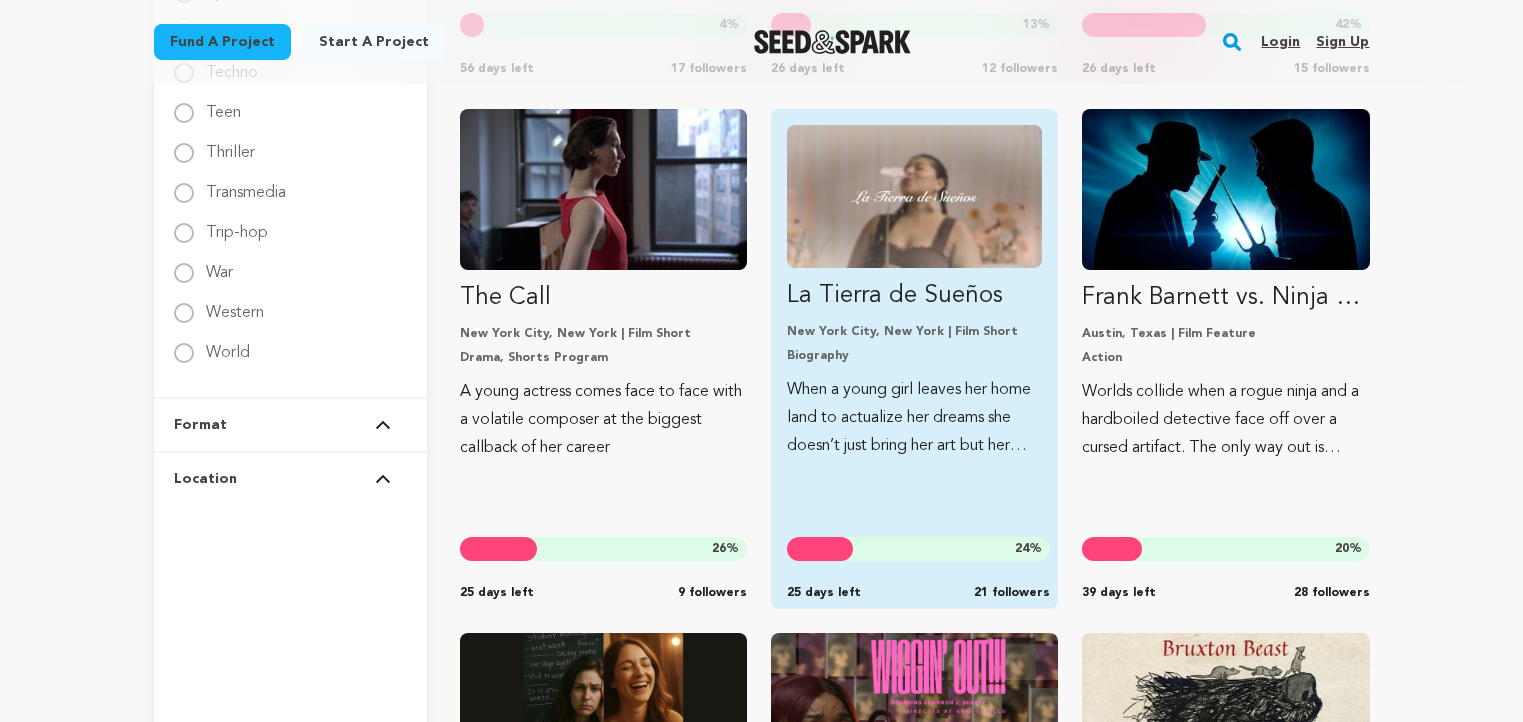 scroll, scrollTop: 3352, scrollLeft: 0, axis: vertical 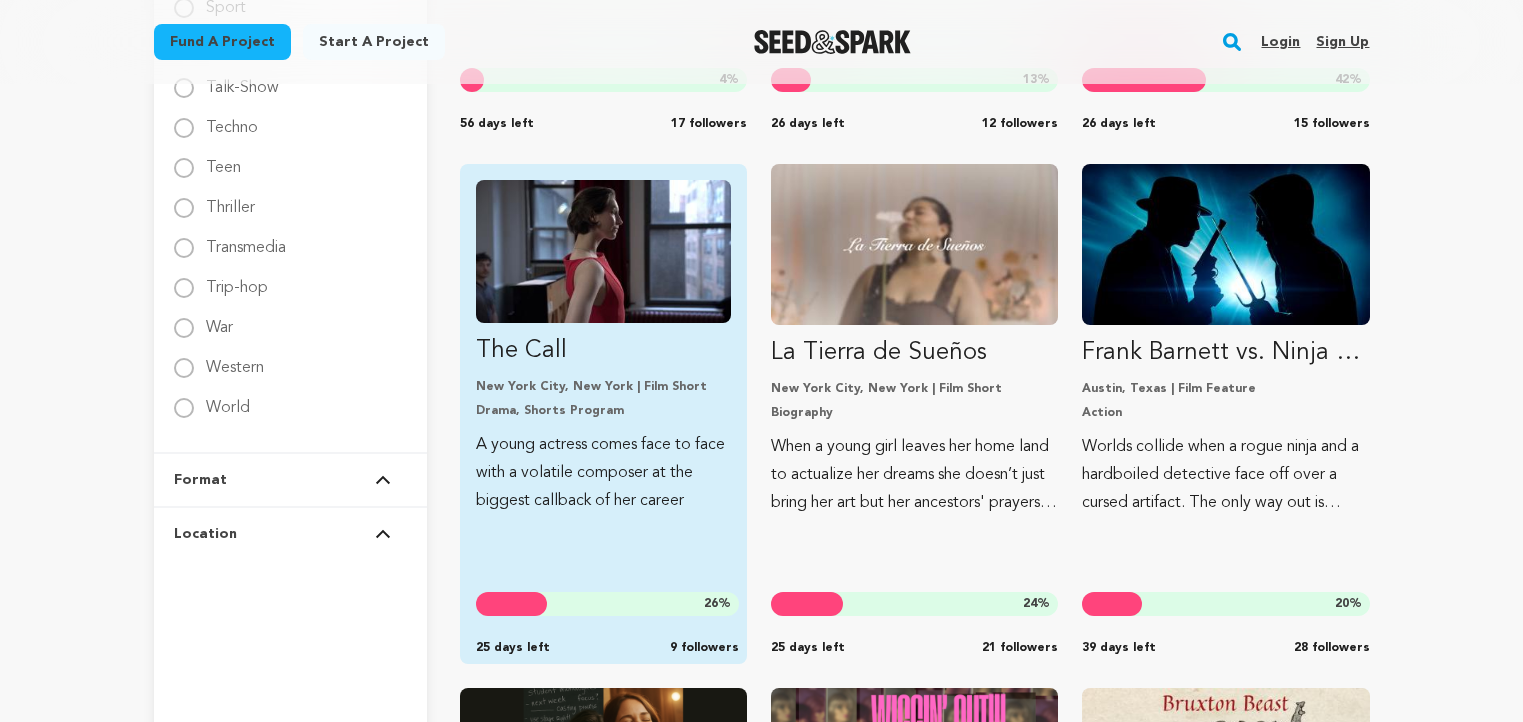 drag, startPoint x: 570, startPoint y: 263, endPoint x: 618, endPoint y: 274, distance: 49.24429 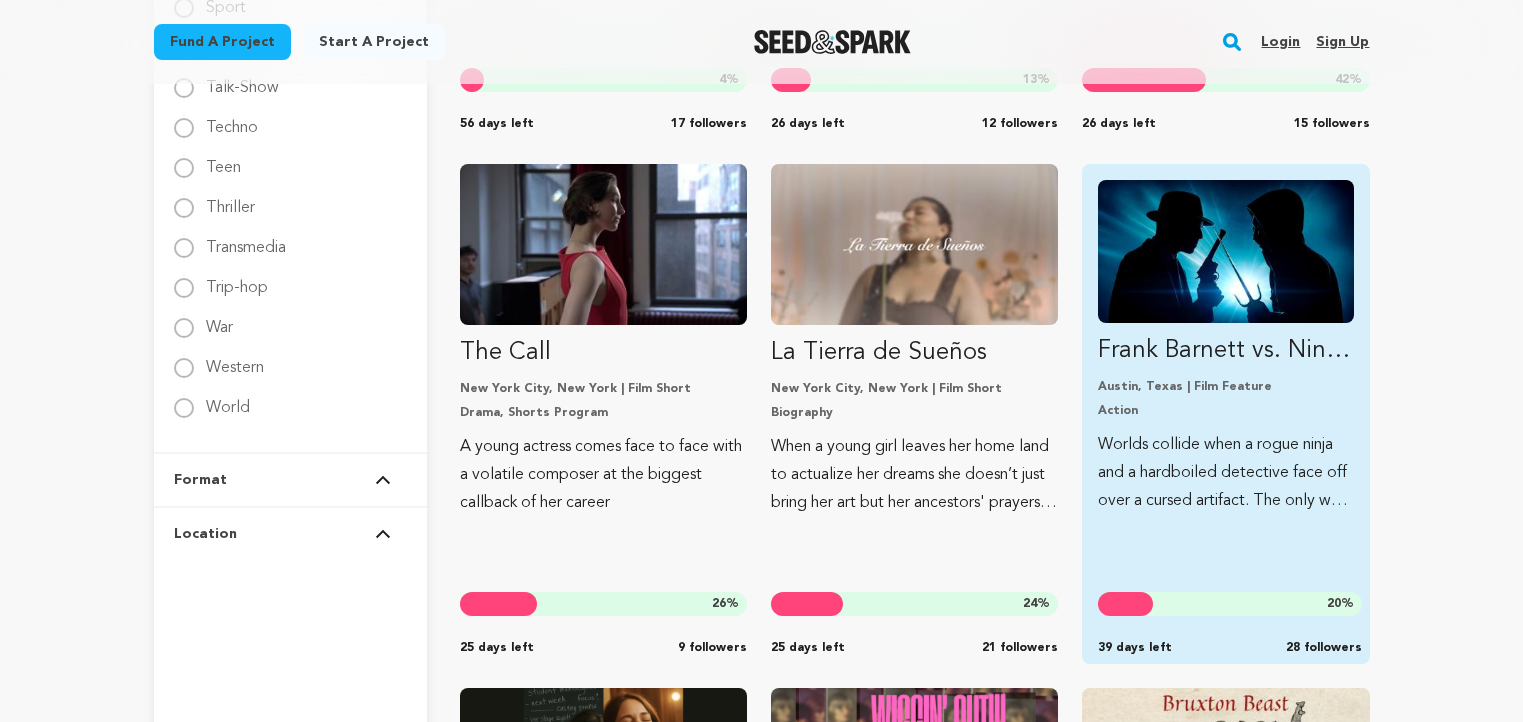 click at bounding box center [1225, 251] 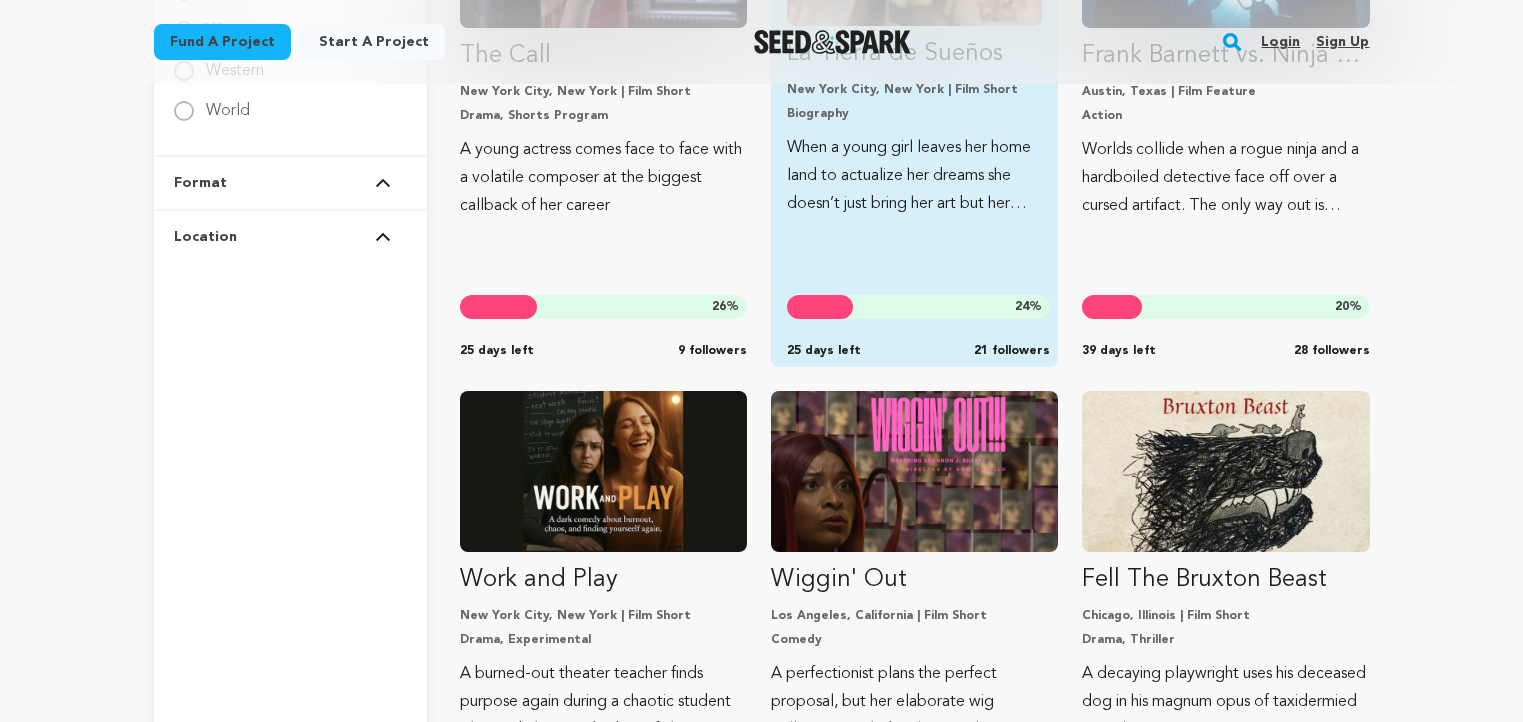 scroll, scrollTop: 3903, scrollLeft: 0, axis: vertical 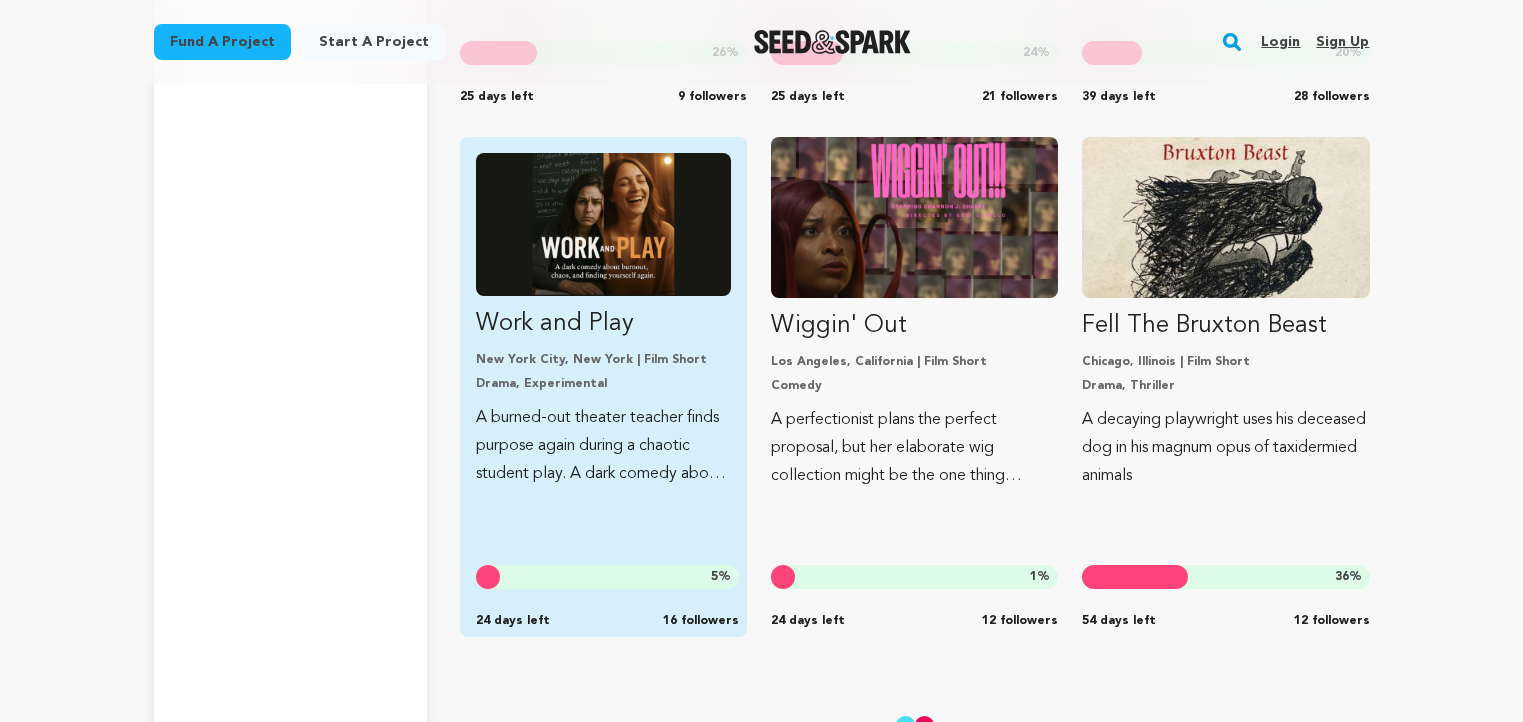 drag, startPoint x: 592, startPoint y: 259, endPoint x: 745, endPoint y: 264, distance: 153.08168 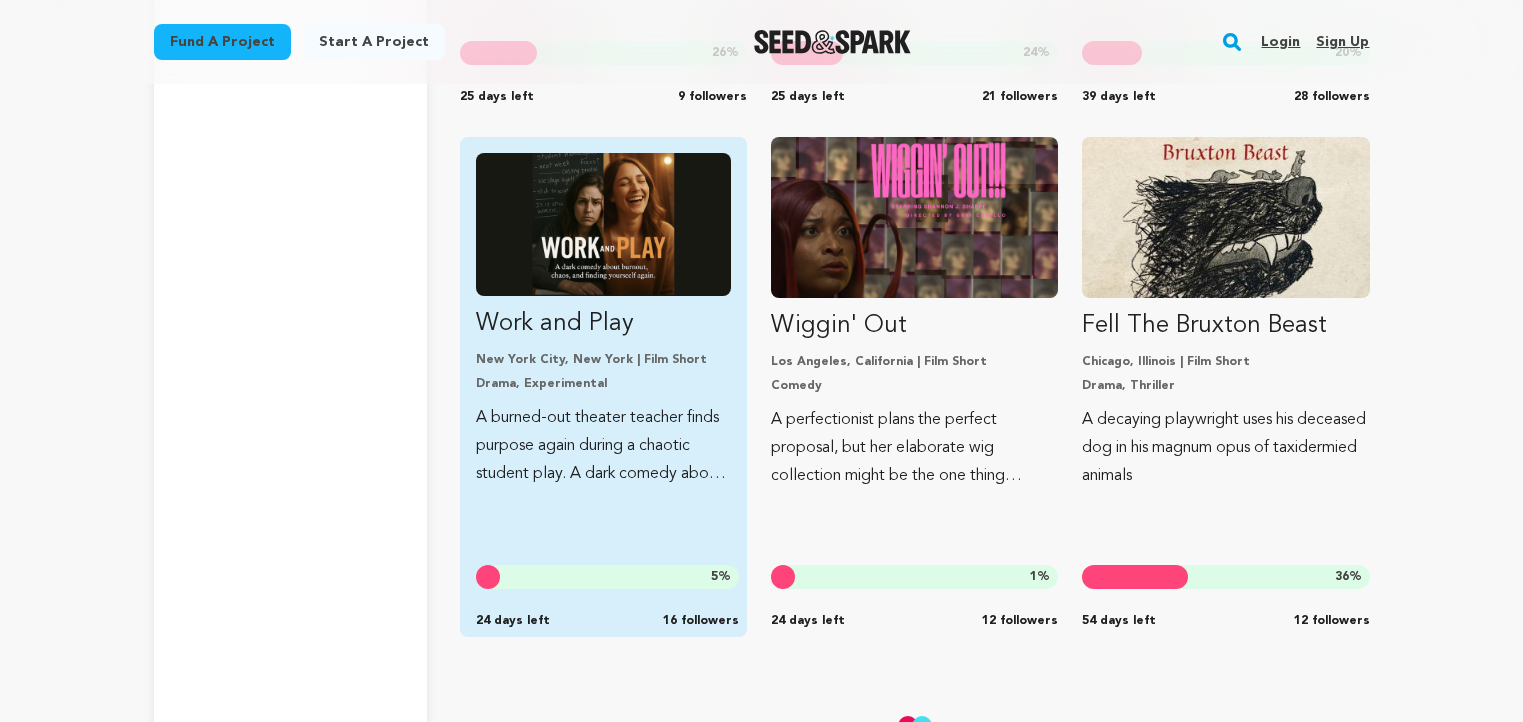 click at bounding box center (603, 224) 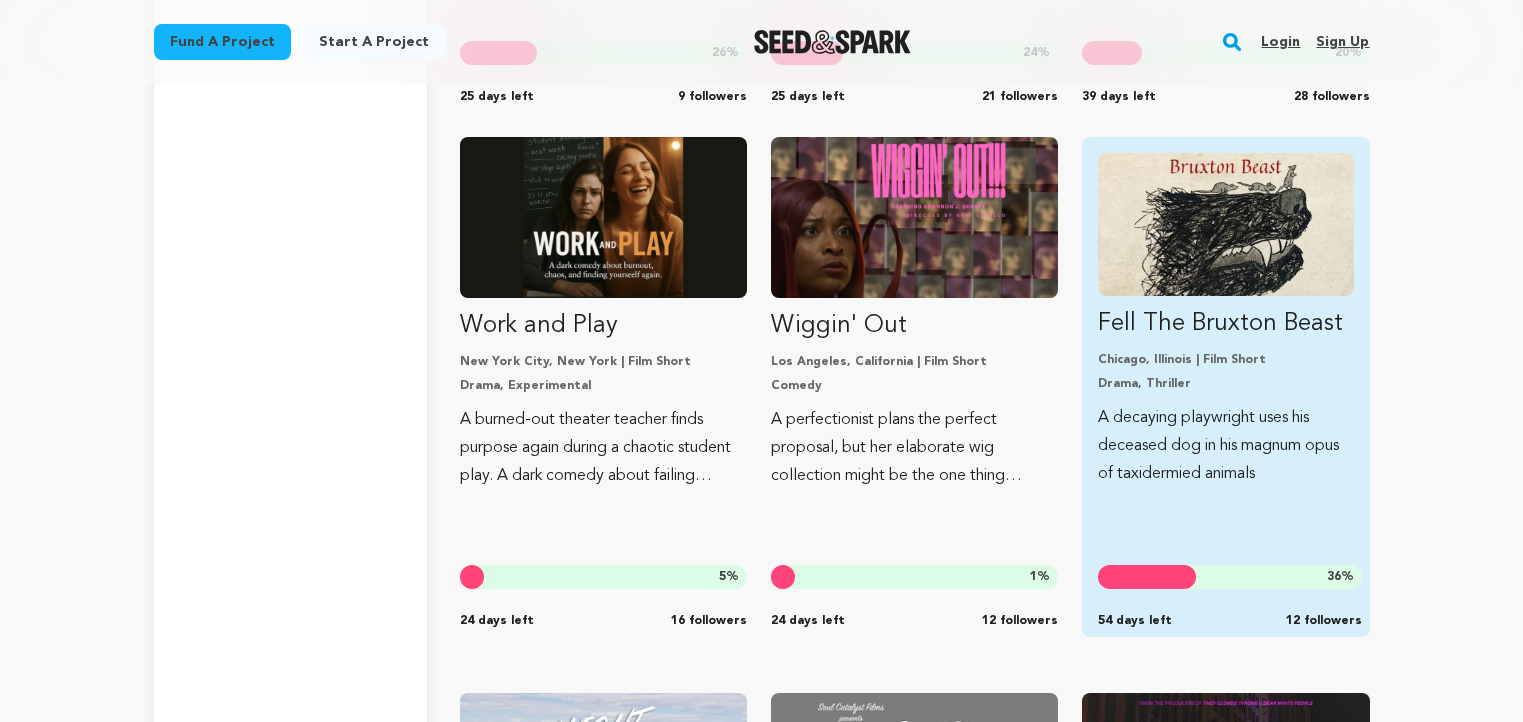 drag, startPoint x: 941, startPoint y: 250, endPoint x: 1084, endPoint y: 248, distance: 143.01399 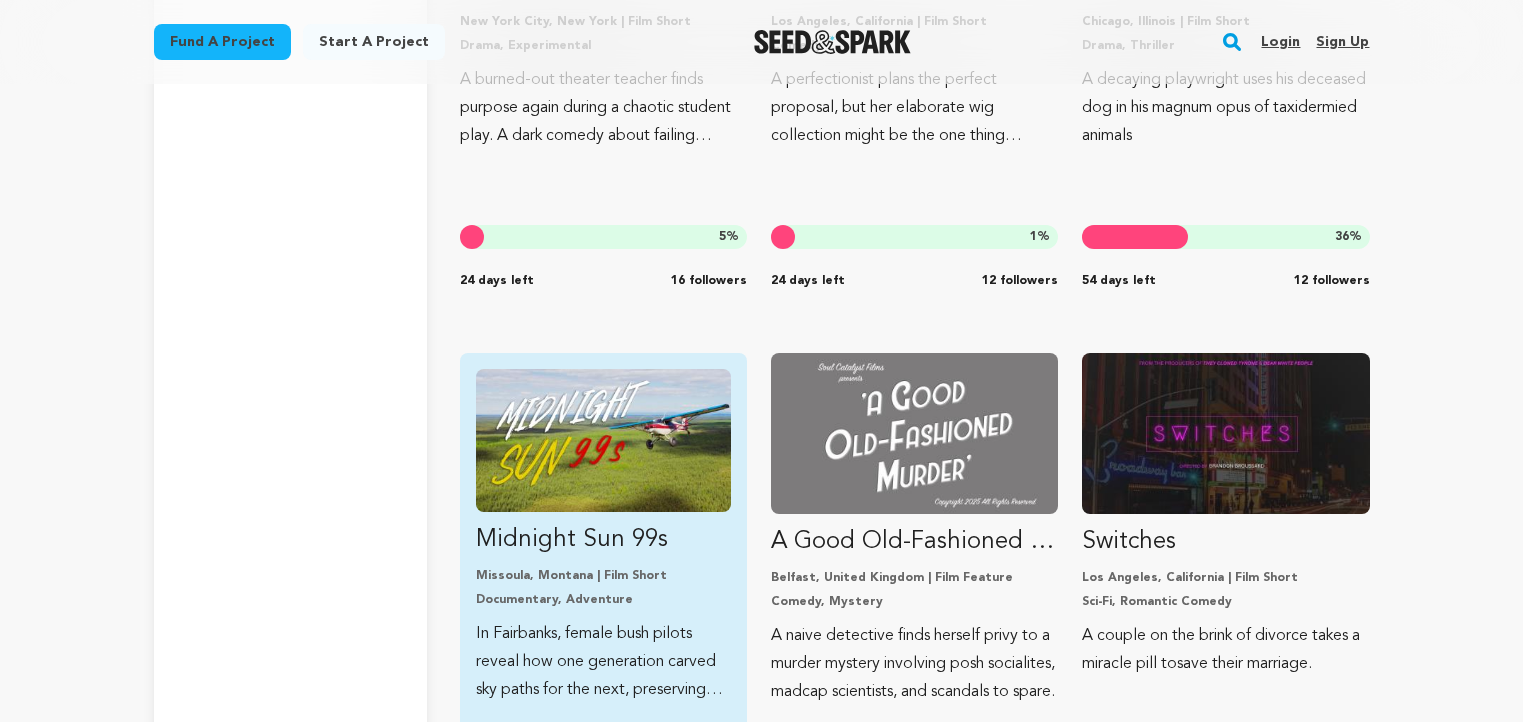 scroll, scrollTop: 4307, scrollLeft: 0, axis: vertical 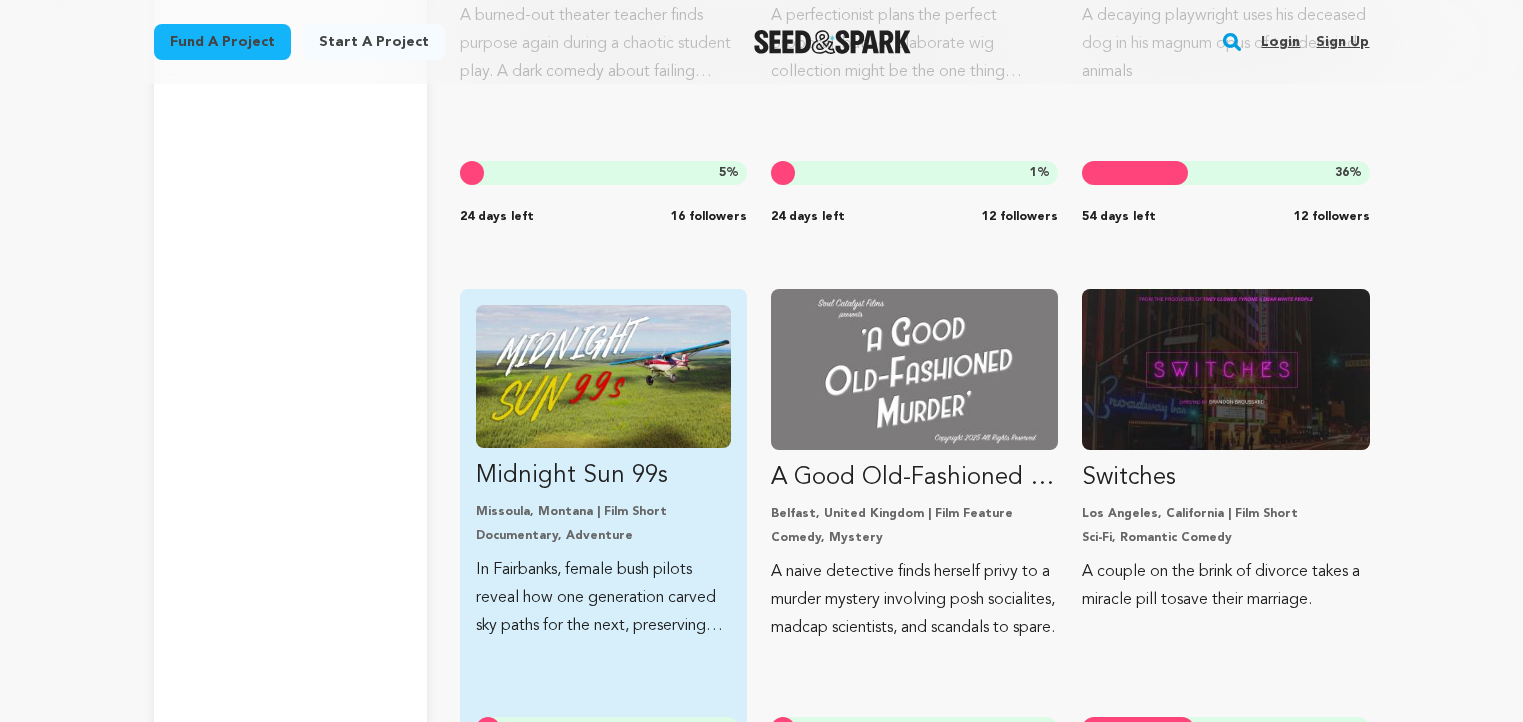 click at bounding box center [603, 376] 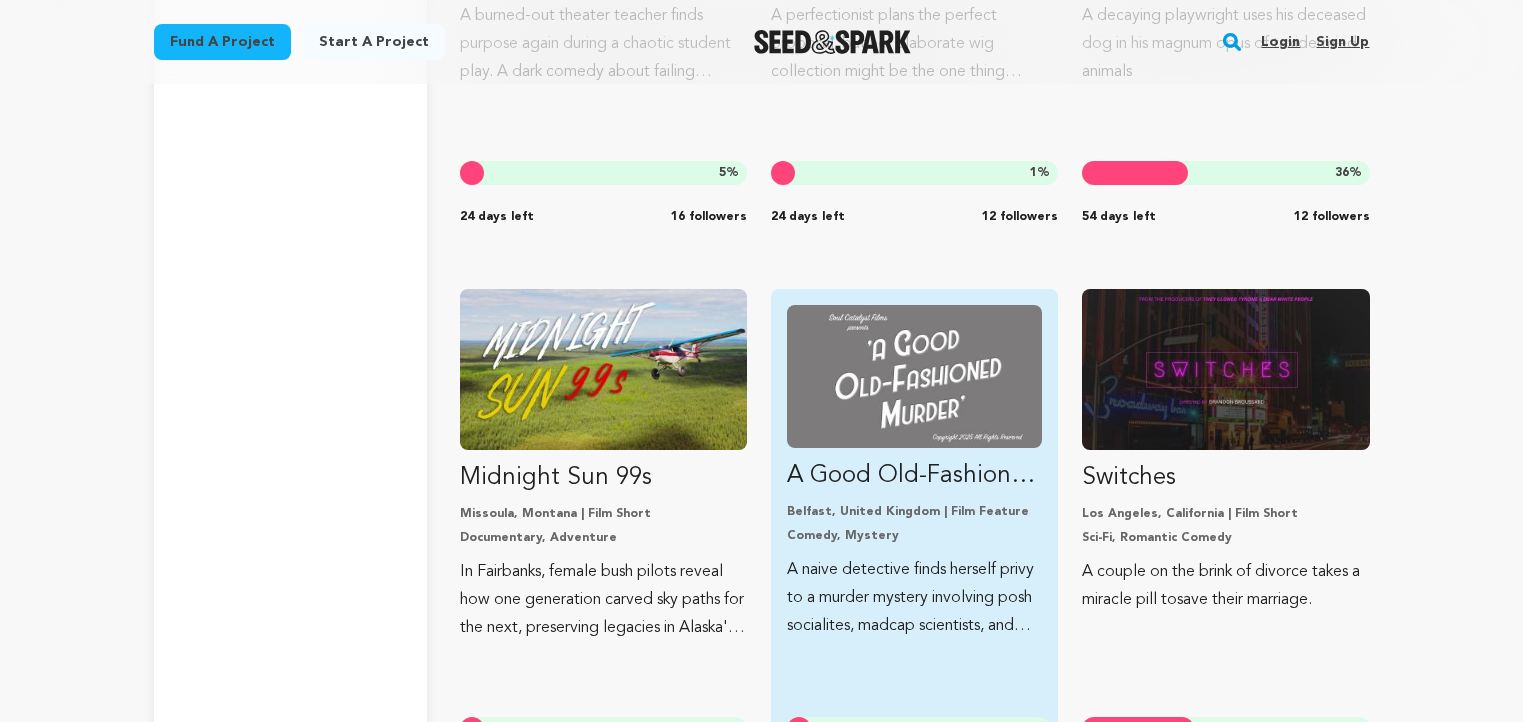 click at bounding box center [914, 376] 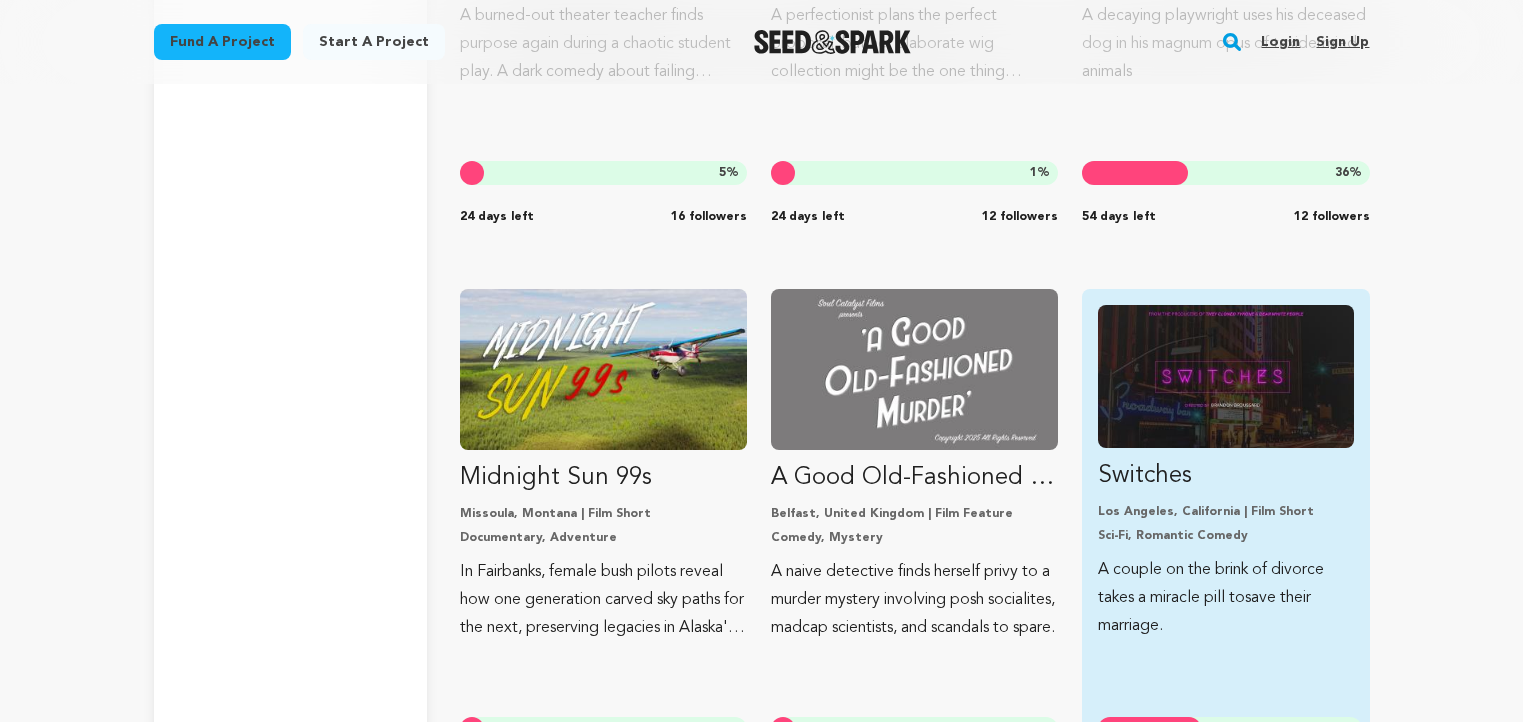 click at bounding box center [1225, 376] 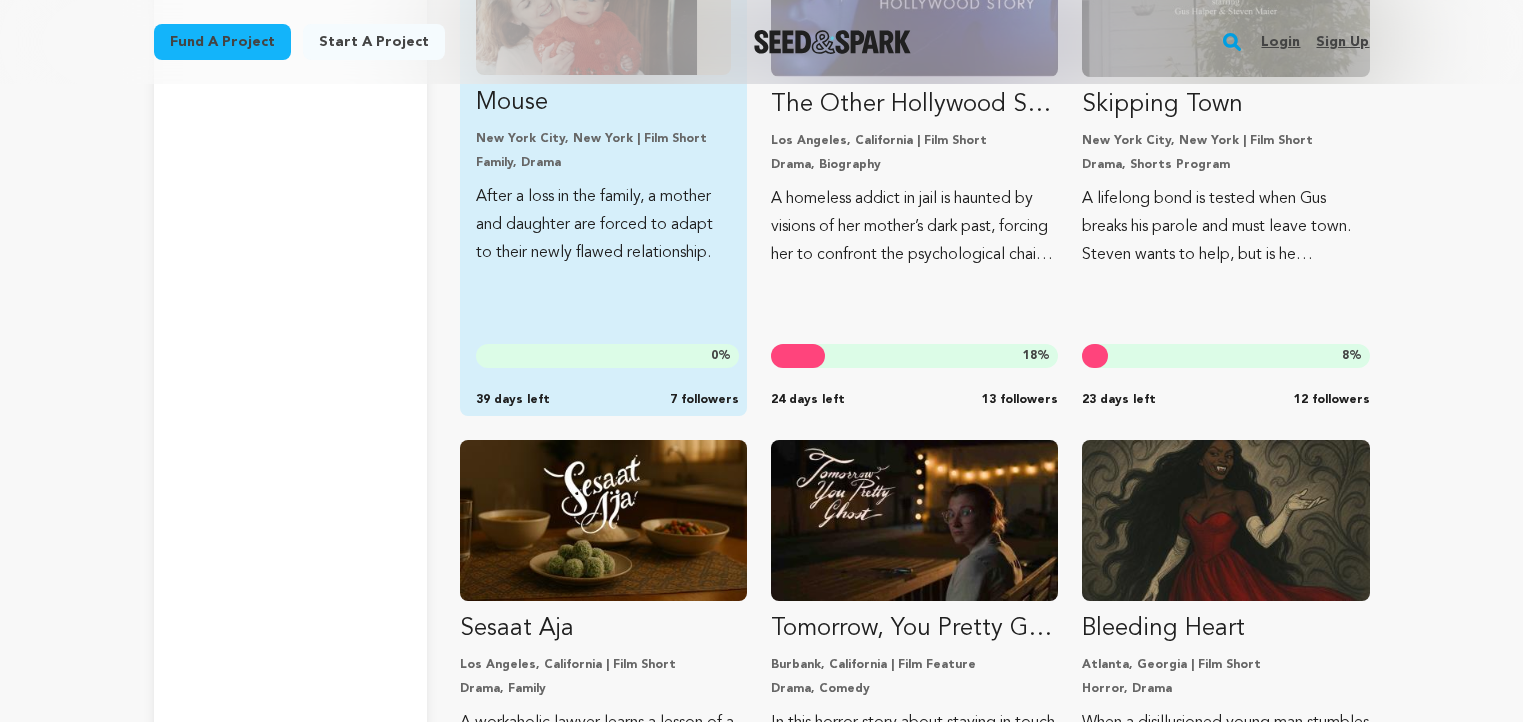 scroll, scrollTop: 4809, scrollLeft: 0, axis: vertical 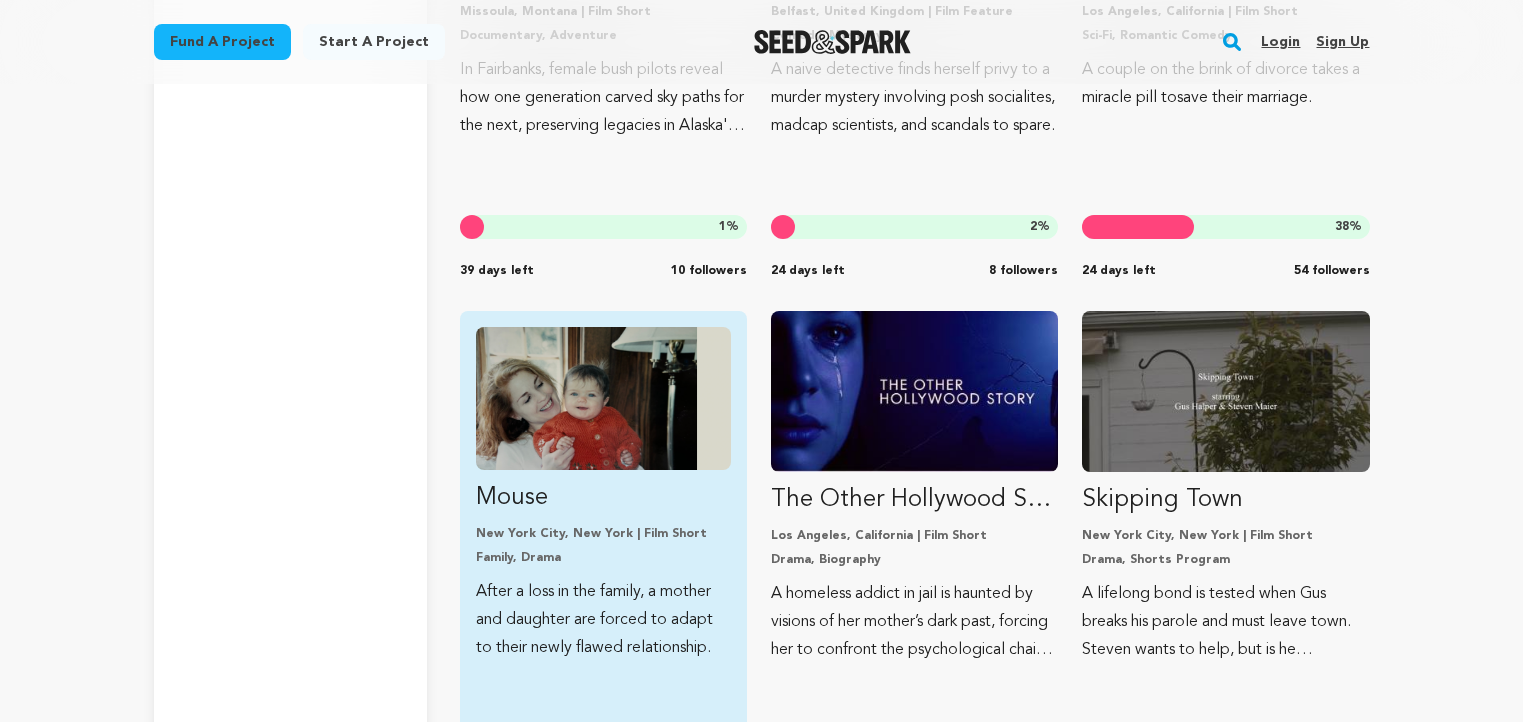 click at bounding box center (603, 398) 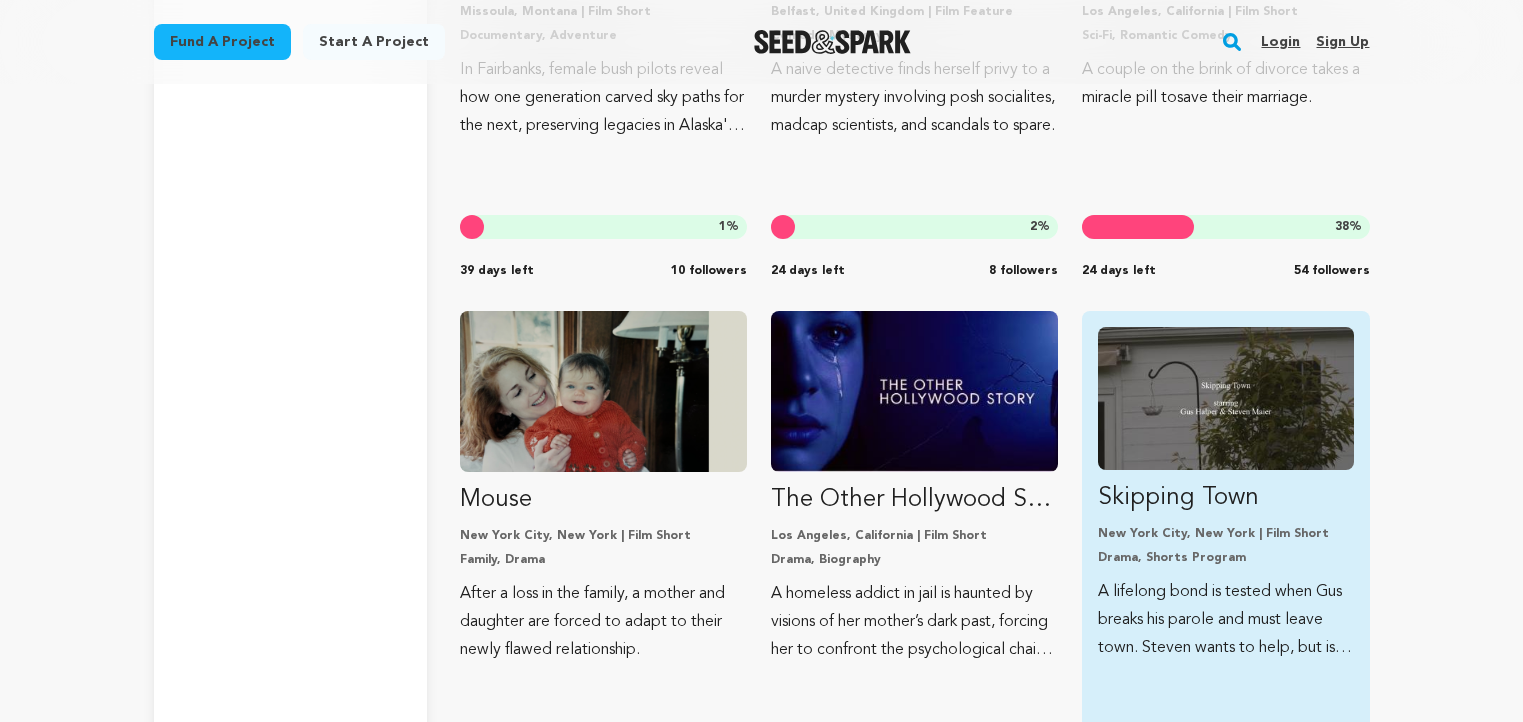 drag, startPoint x: 938, startPoint y: 401, endPoint x: 1168, endPoint y: 396, distance: 230.05434 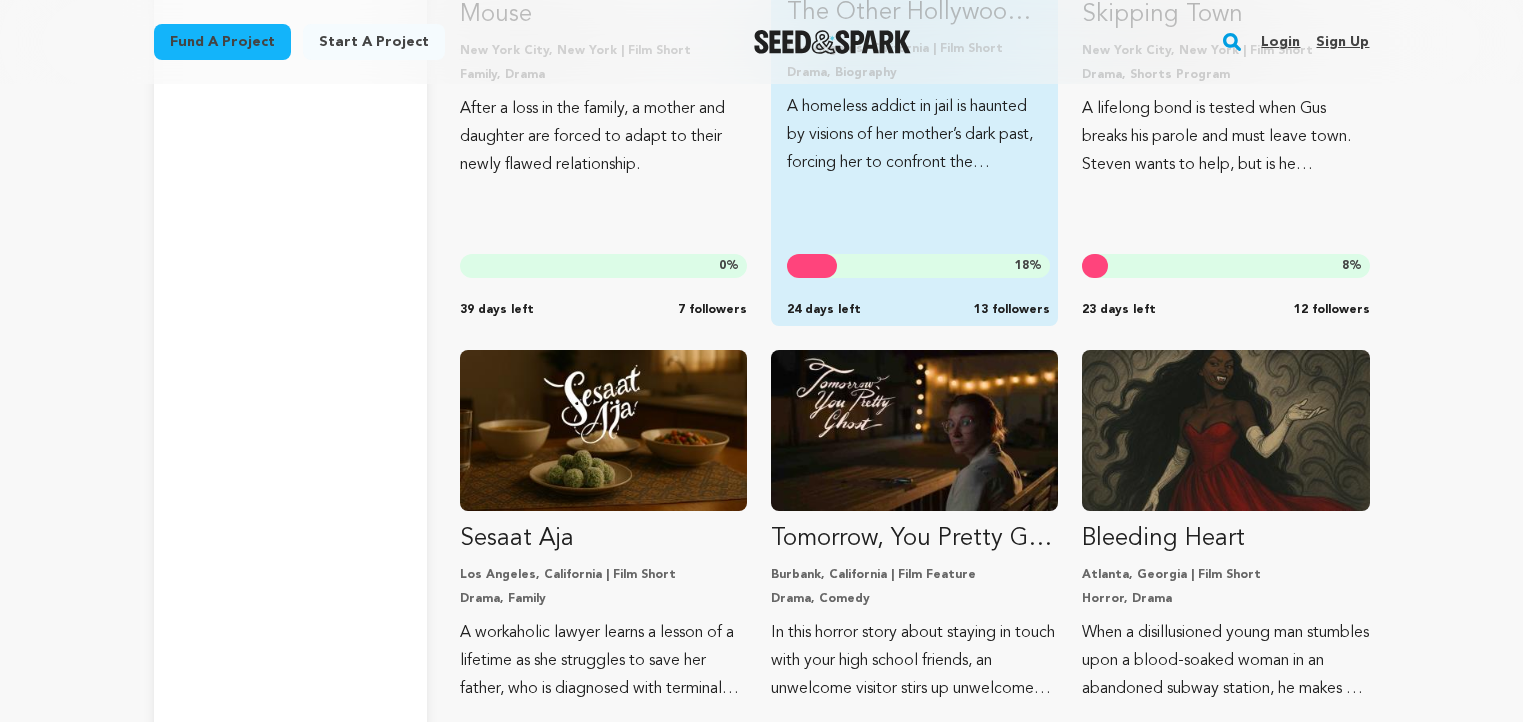 scroll, scrollTop: 5441, scrollLeft: 0, axis: vertical 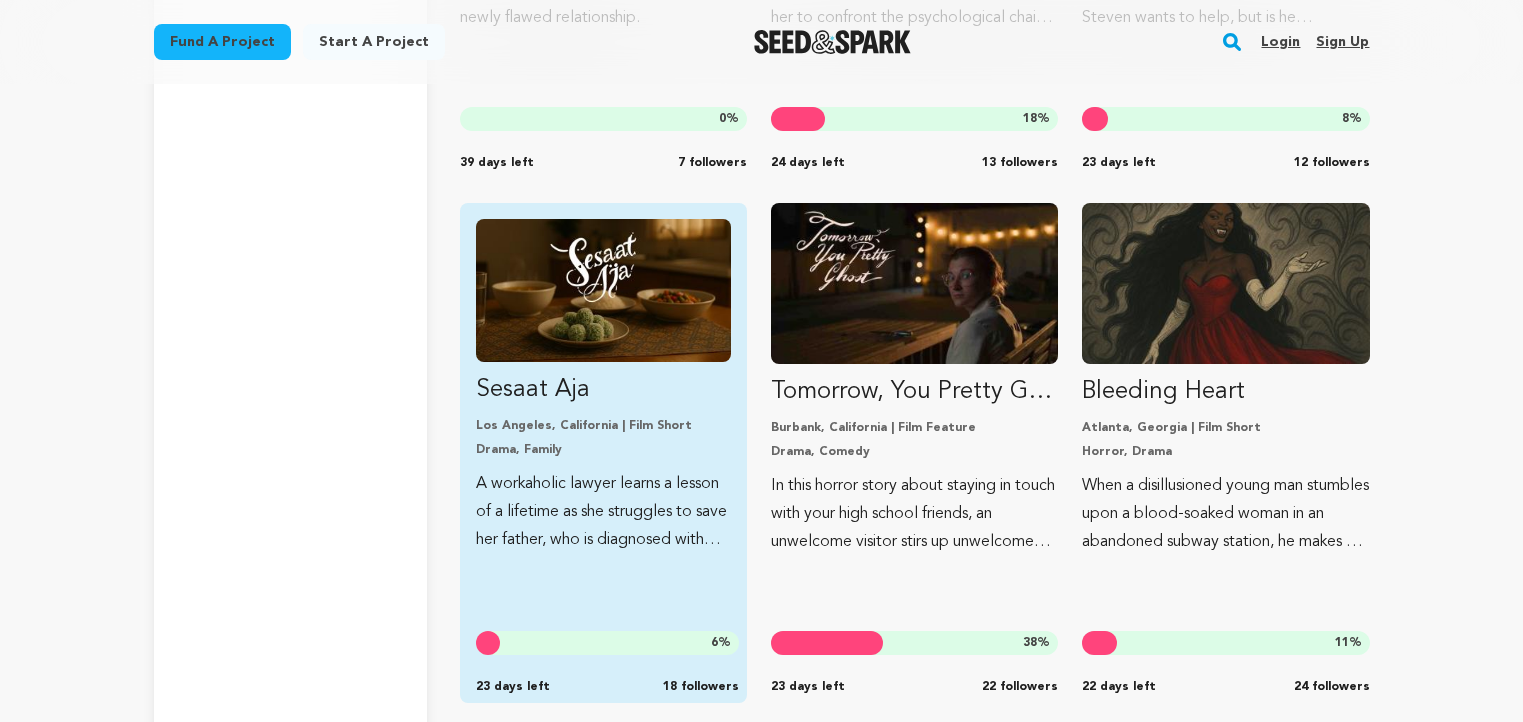 click at bounding box center (603, 290) 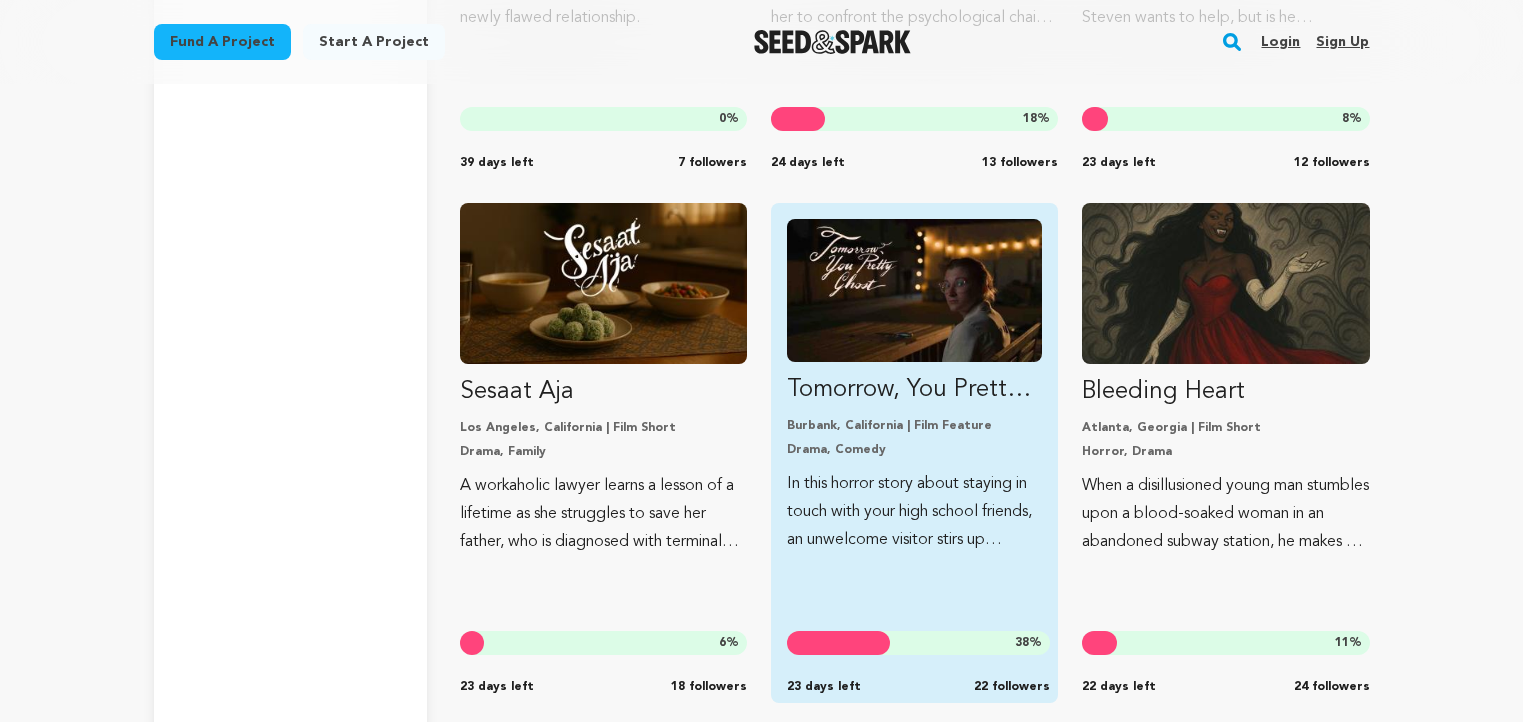click at bounding box center [914, 290] 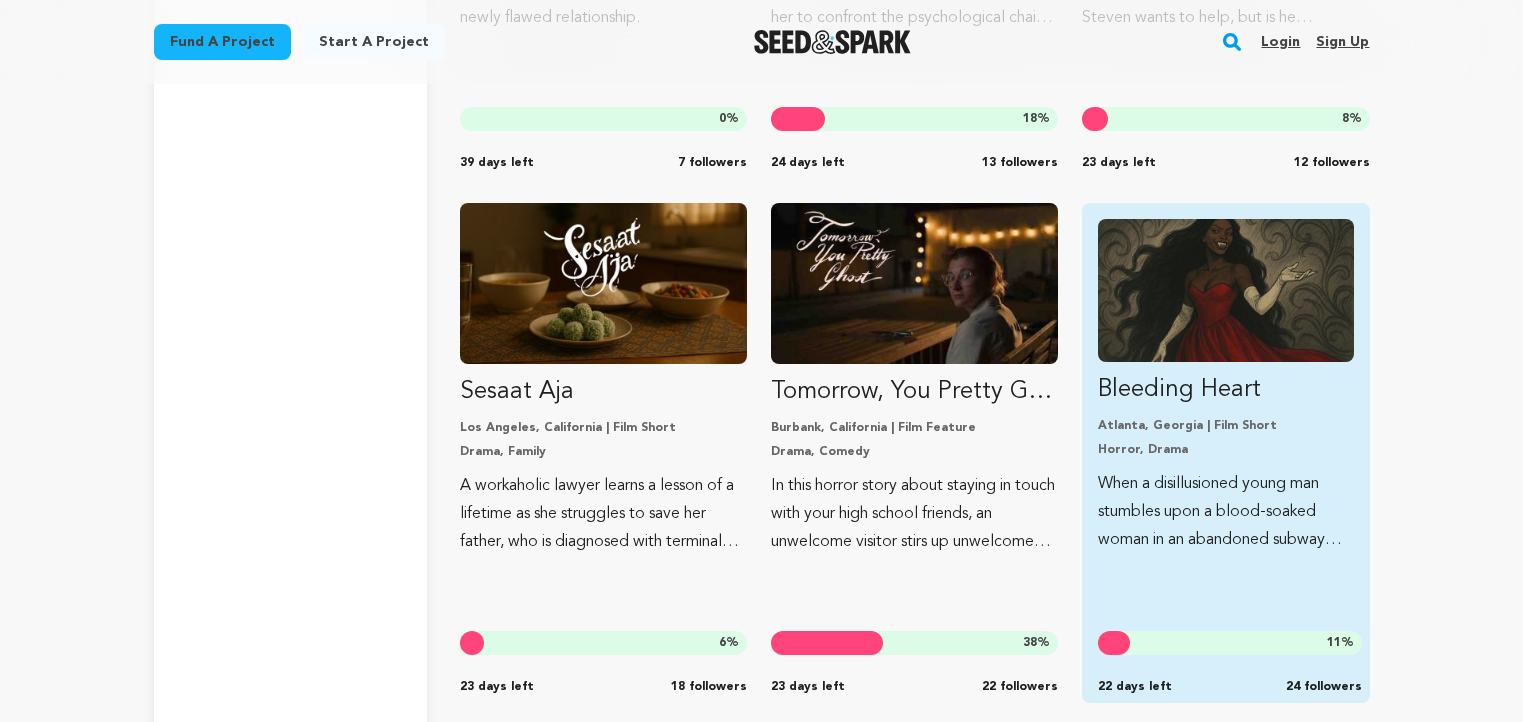 click at bounding box center (1225, 290) 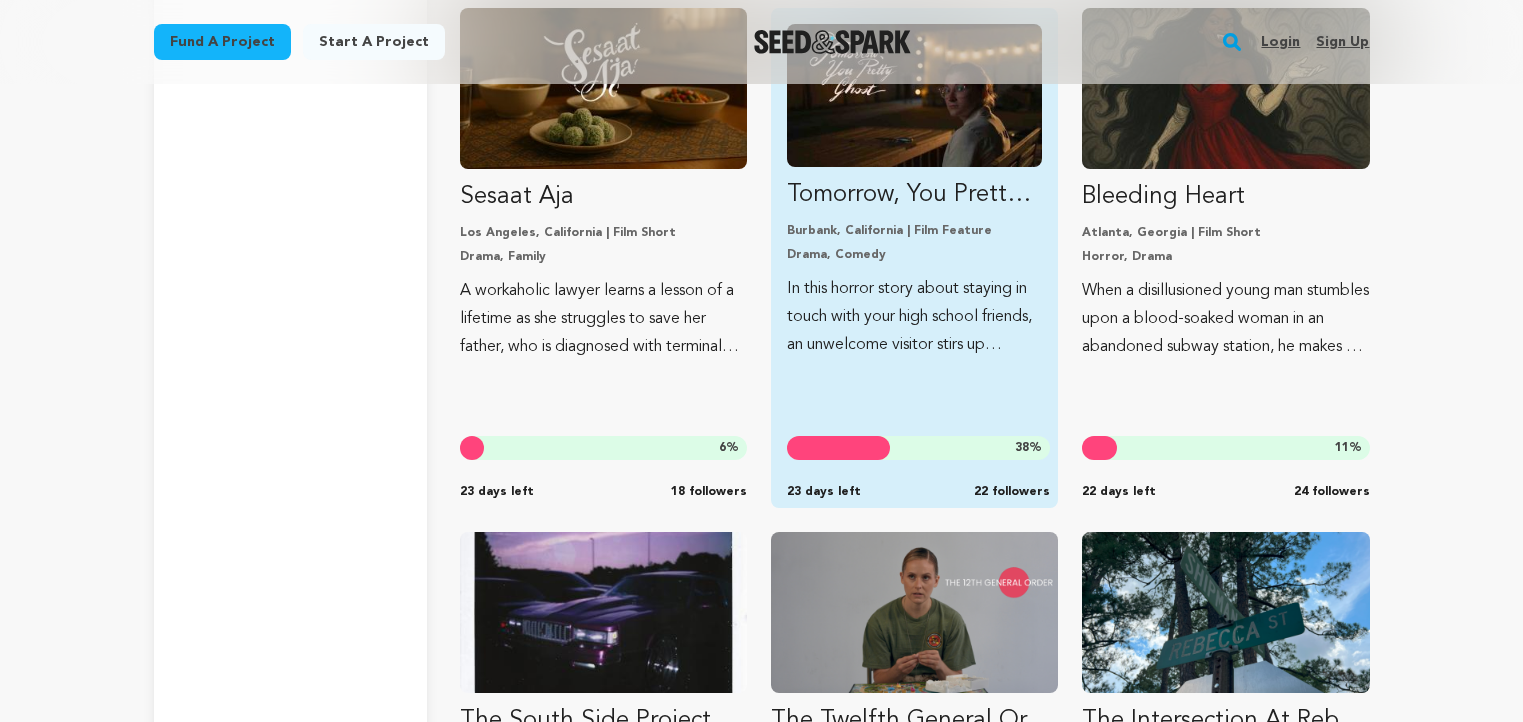 scroll, scrollTop: 5974, scrollLeft: 0, axis: vertical 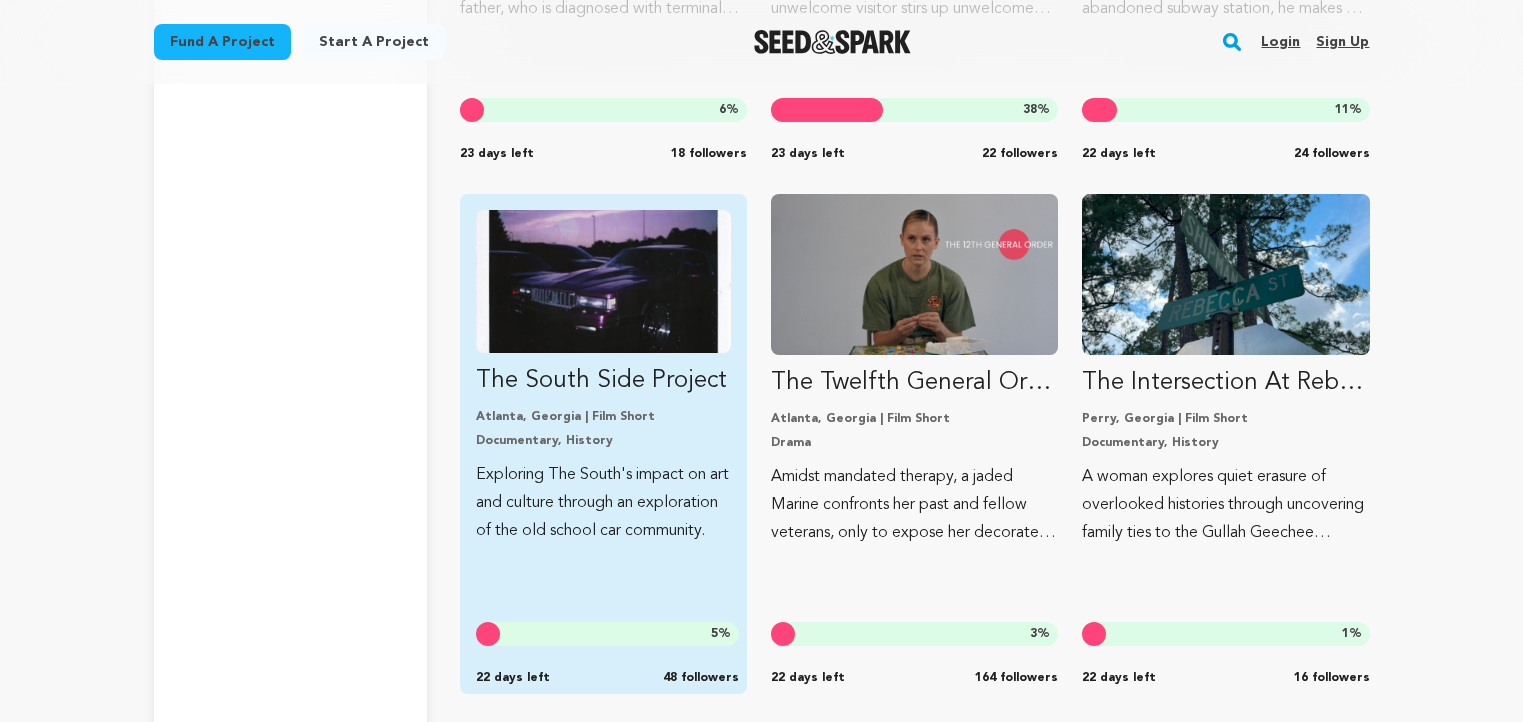 click at bounding box center [603, 281] 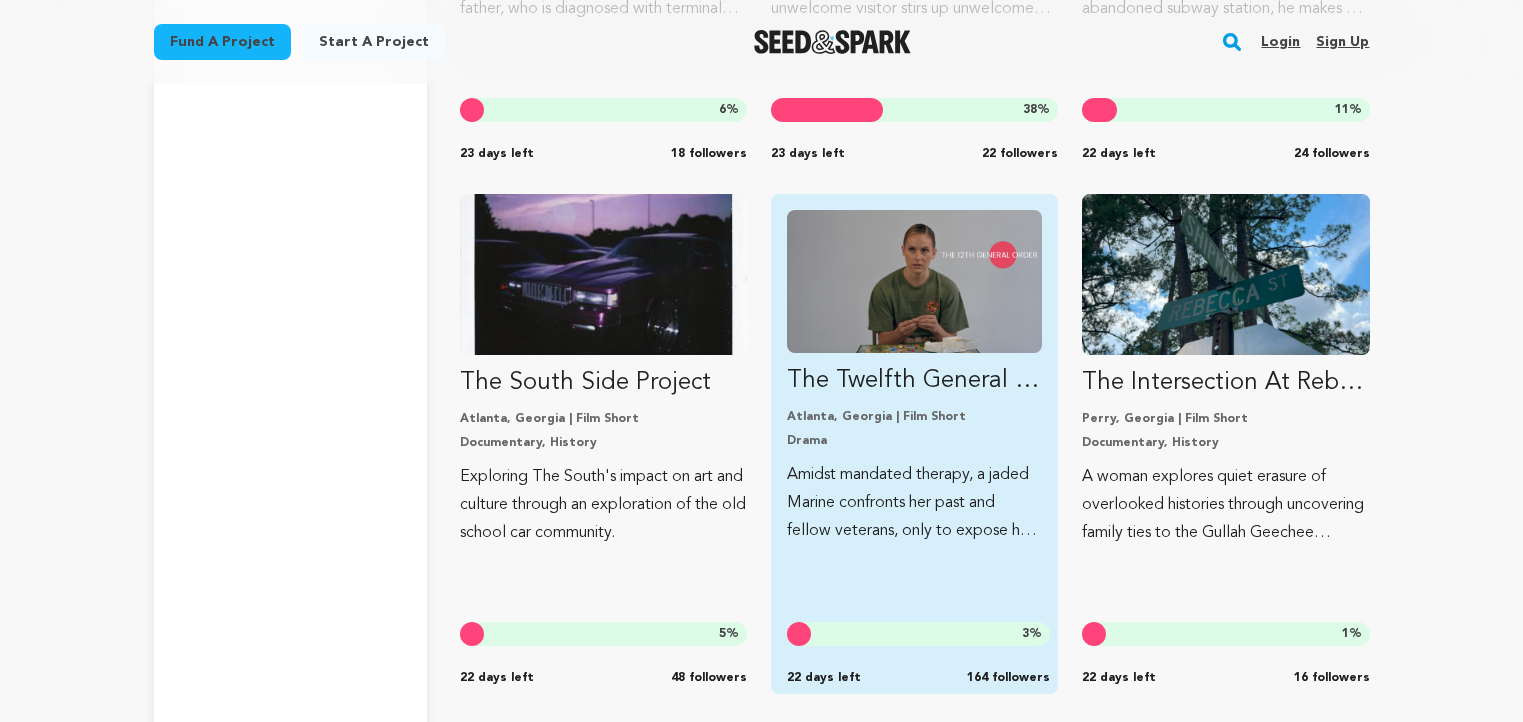 click at bounding box center (914, 281) 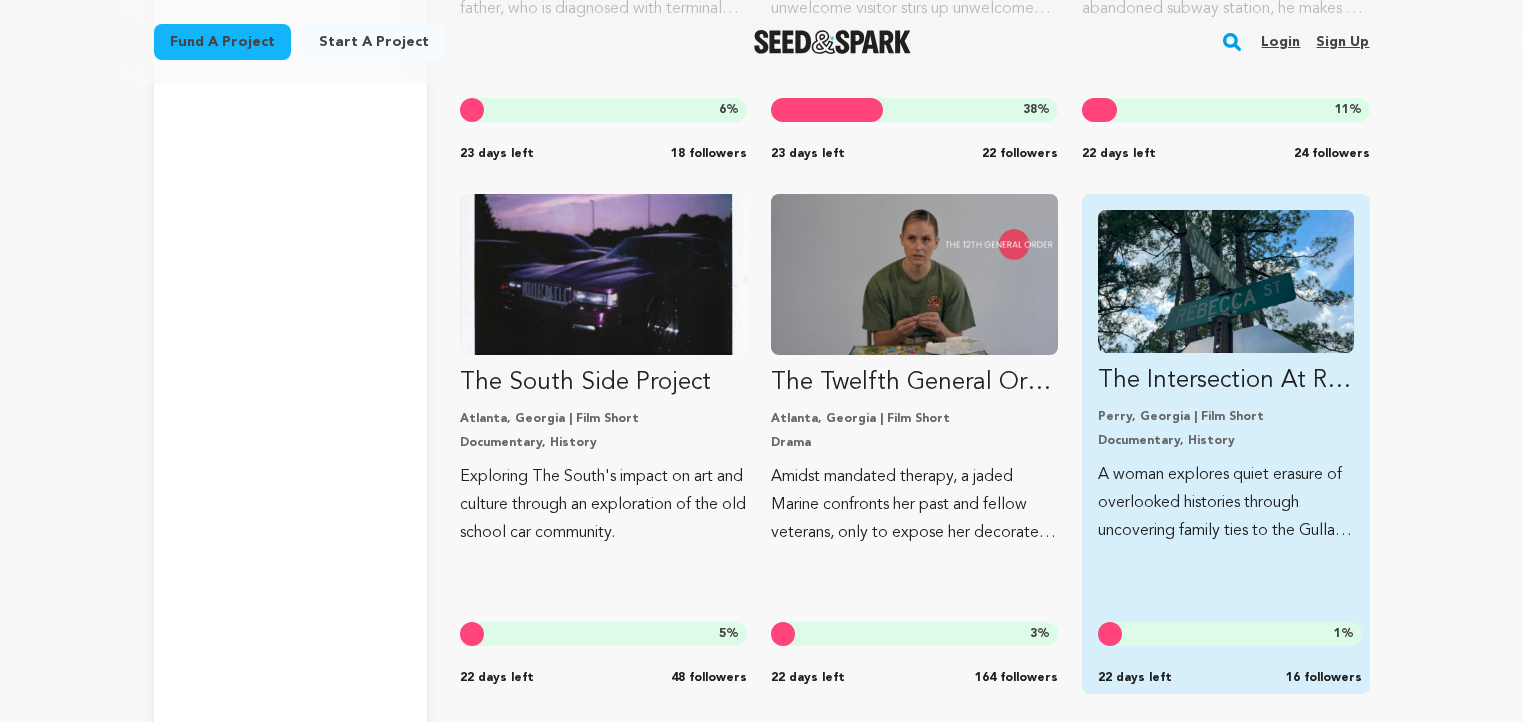 click at bounding box center (1225, 281) 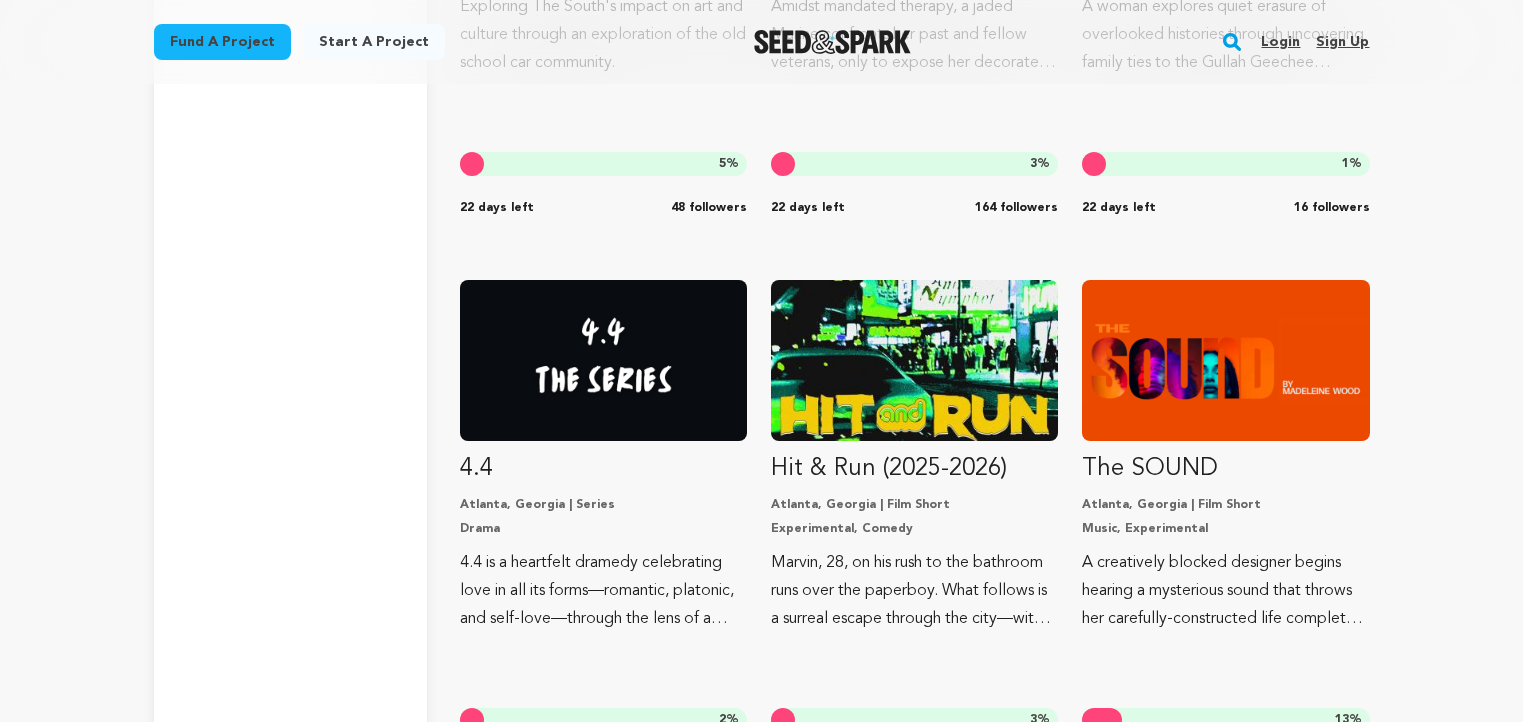 scroll, scrollTop: 6458, scrollLeft: 0, axis: vertical 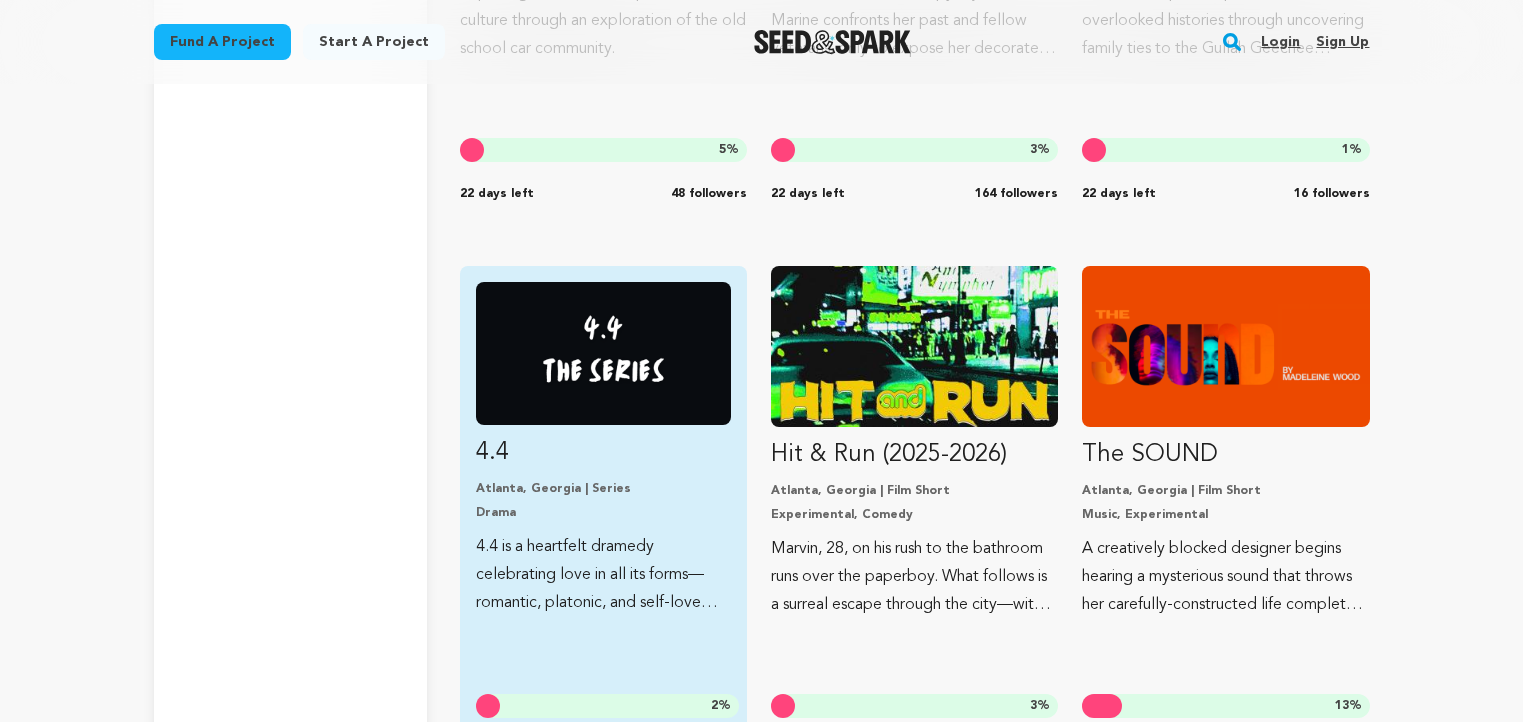 click at bounding box center (603, 353) 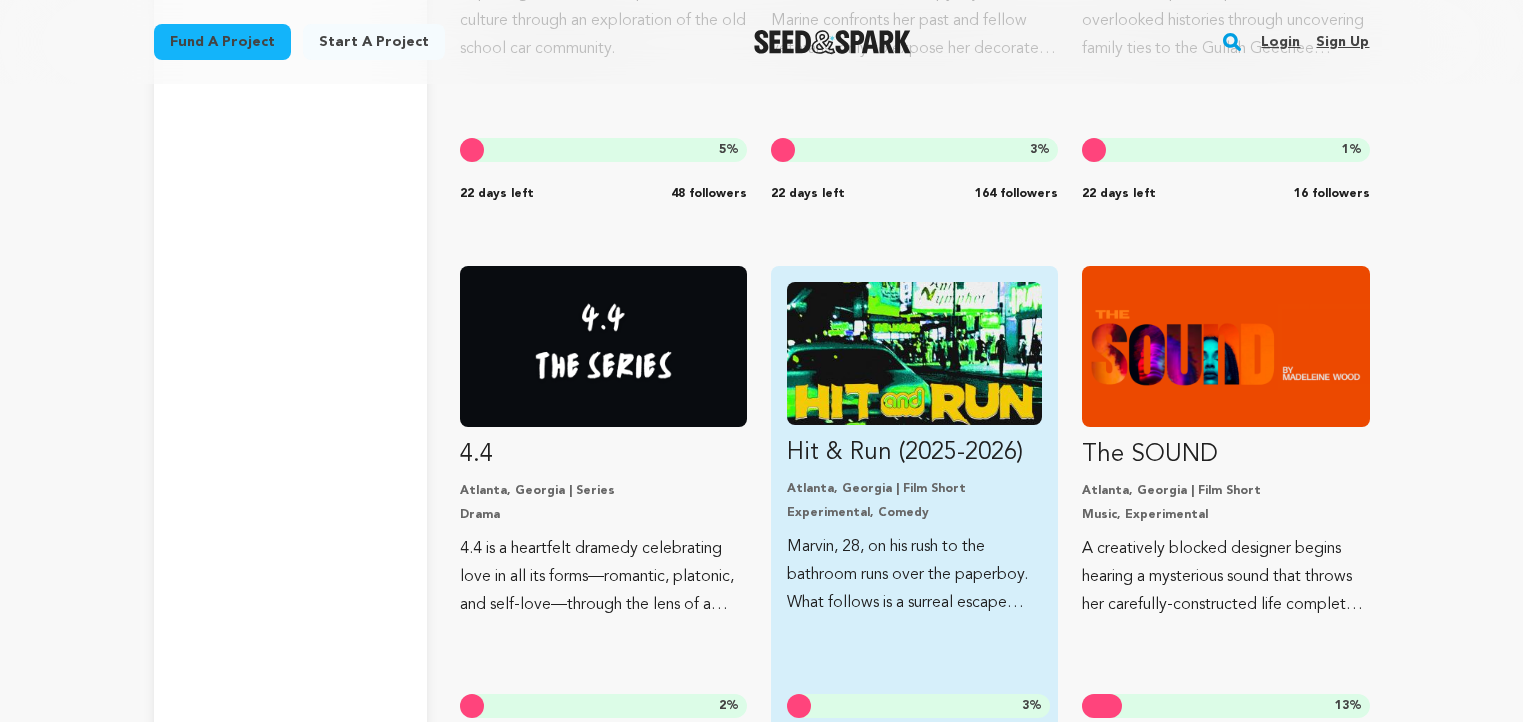 click at bounding box center [914, 353] 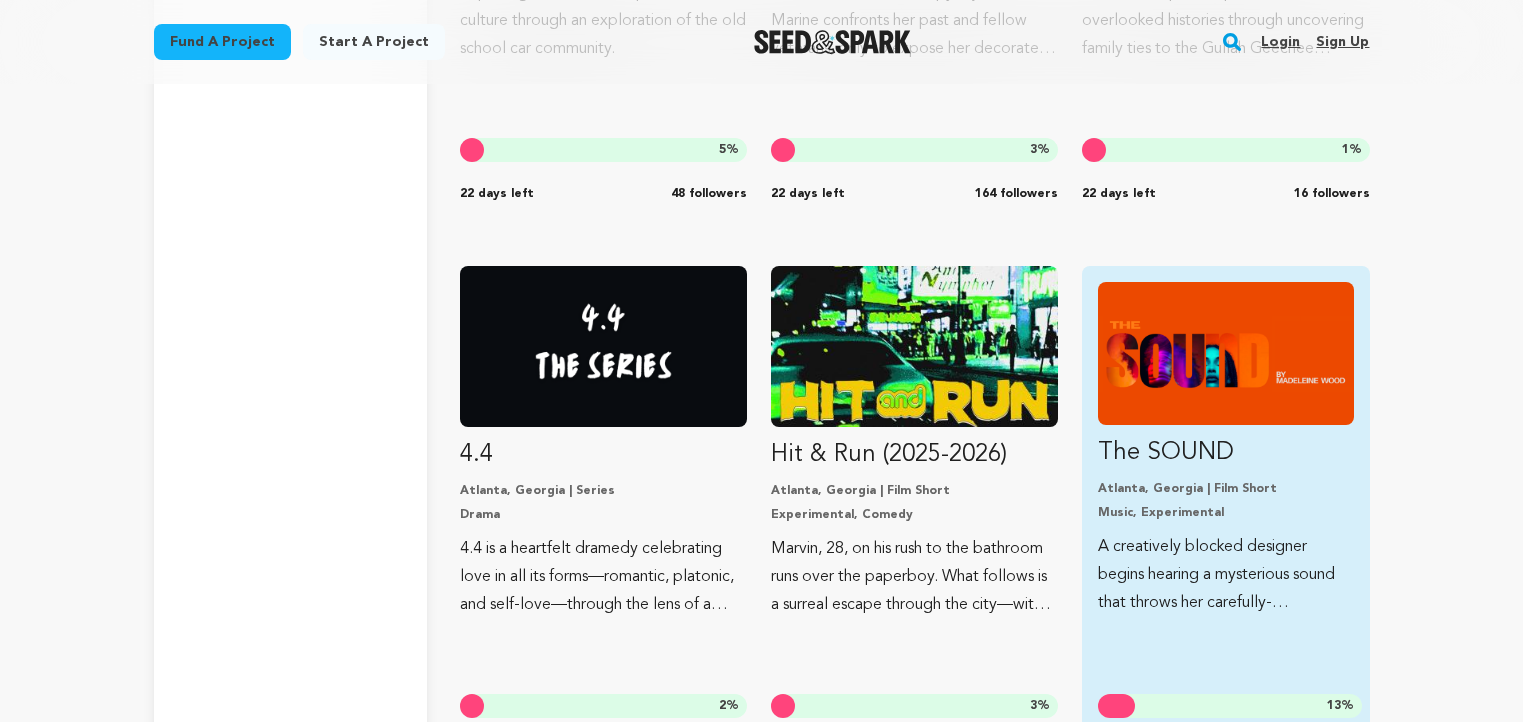 click at bounding box center [1225, 353] 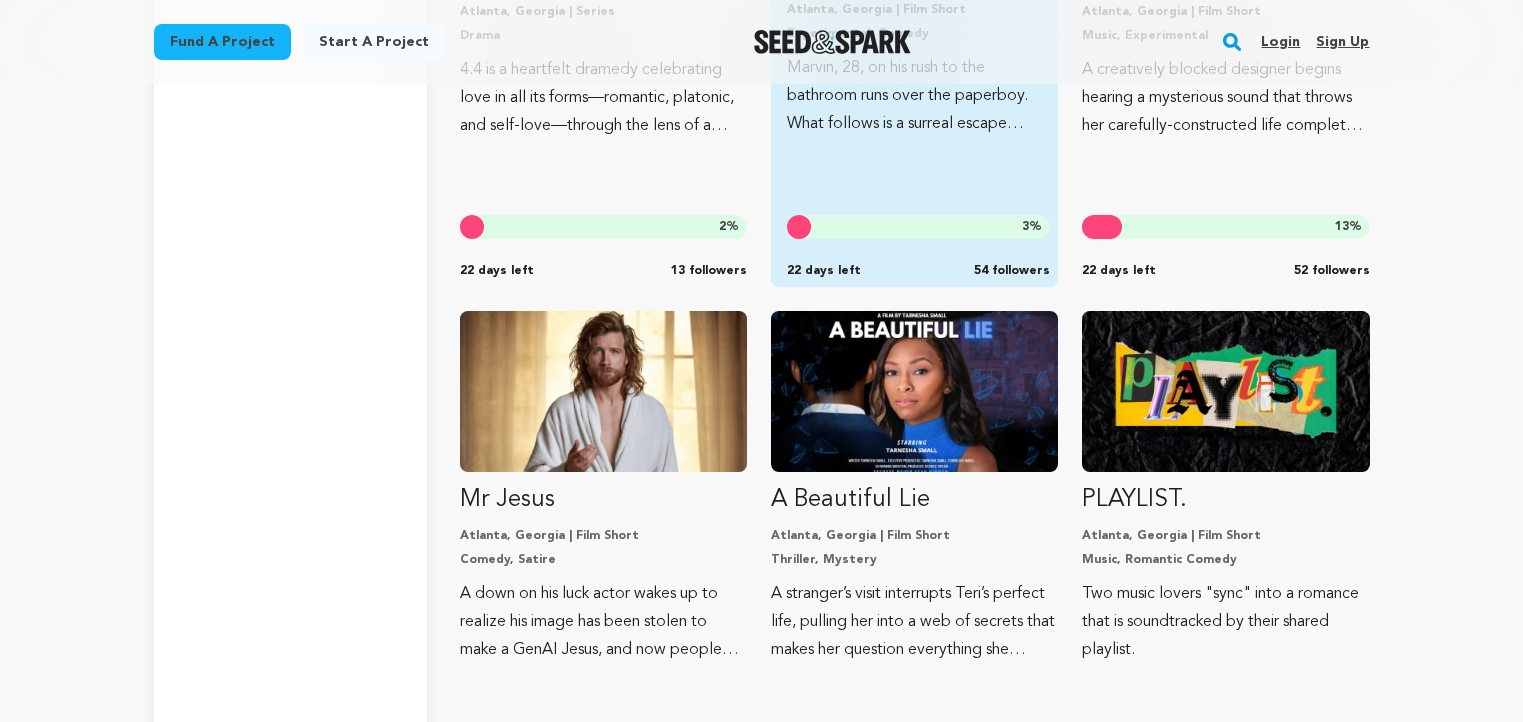 scroll, scrollTop: 7145, scrollLeft: 0, axis: vertical 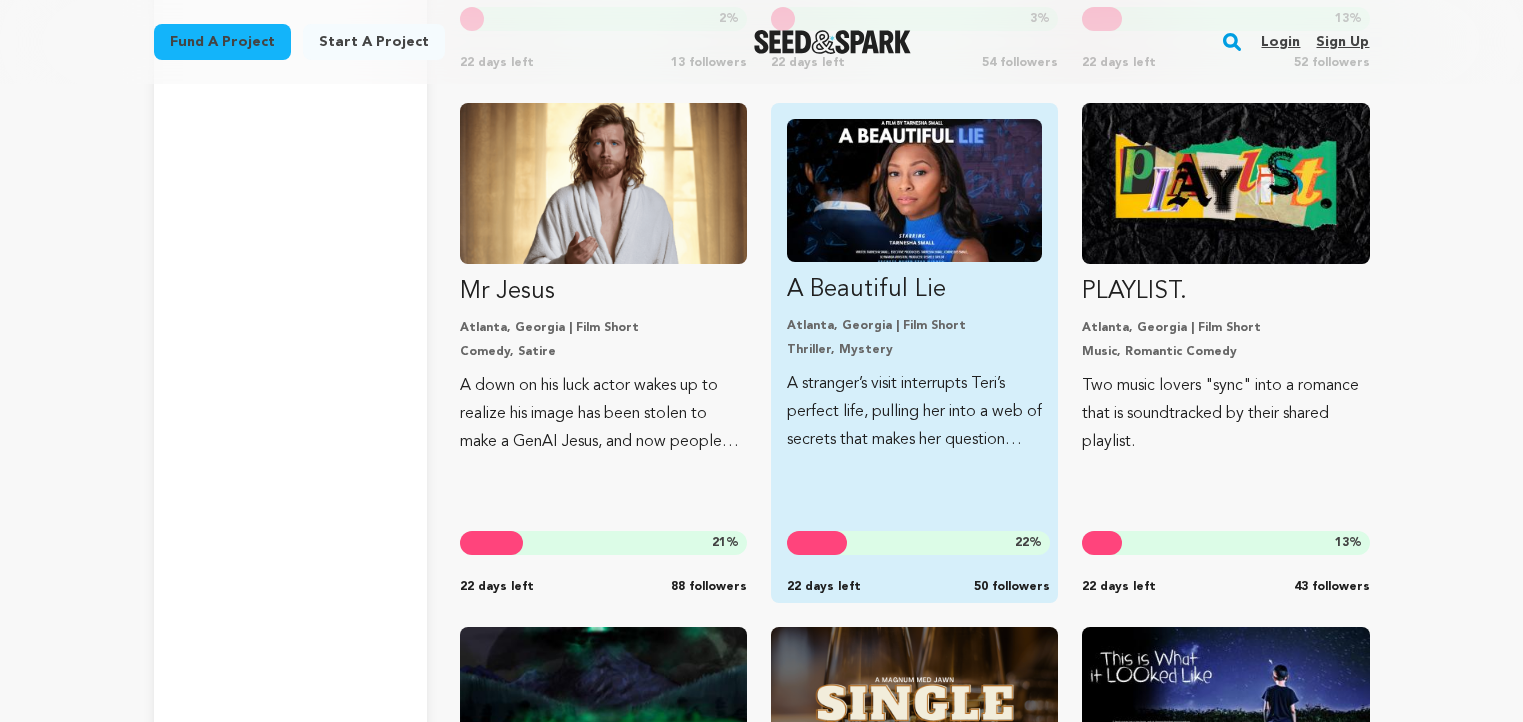 click at bounding box center (914, 190) 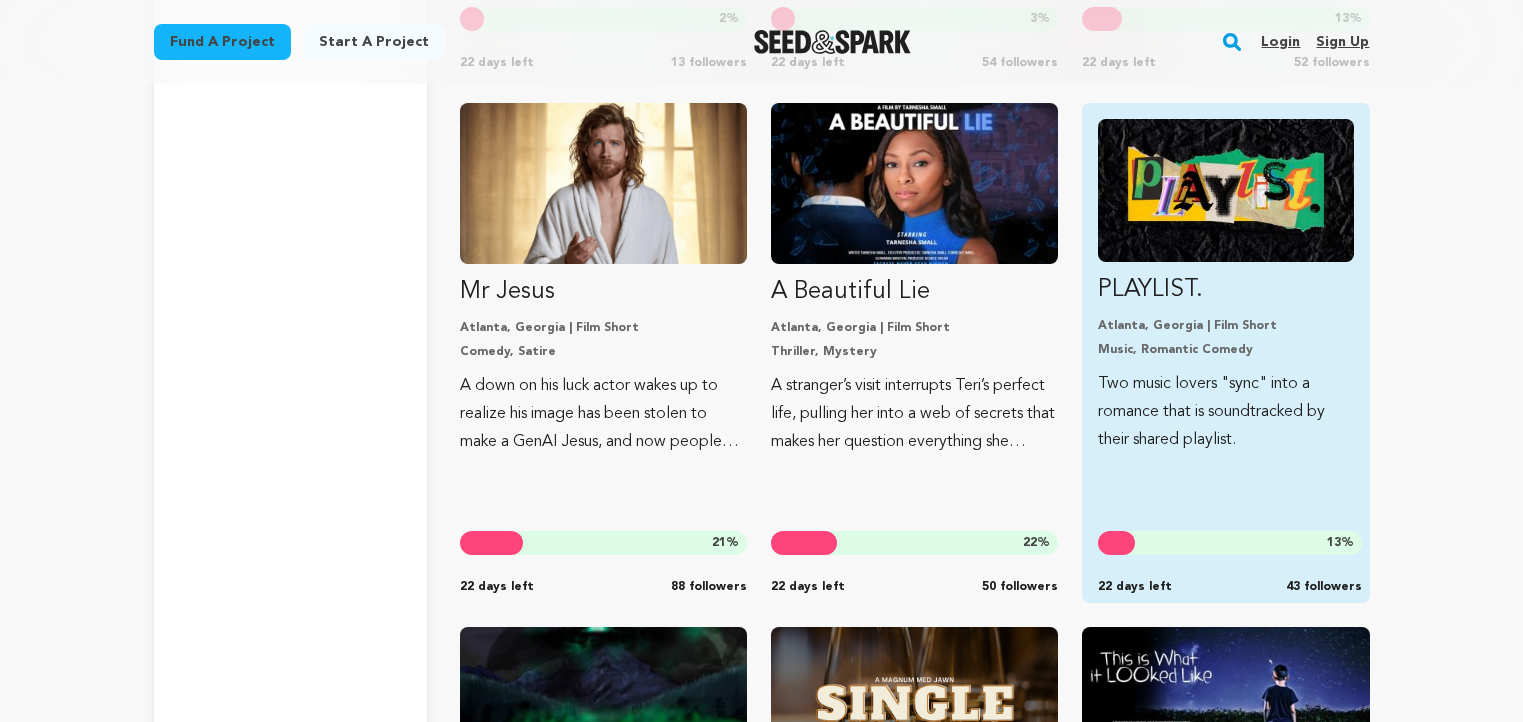 click at bounding box center (1225, 190) 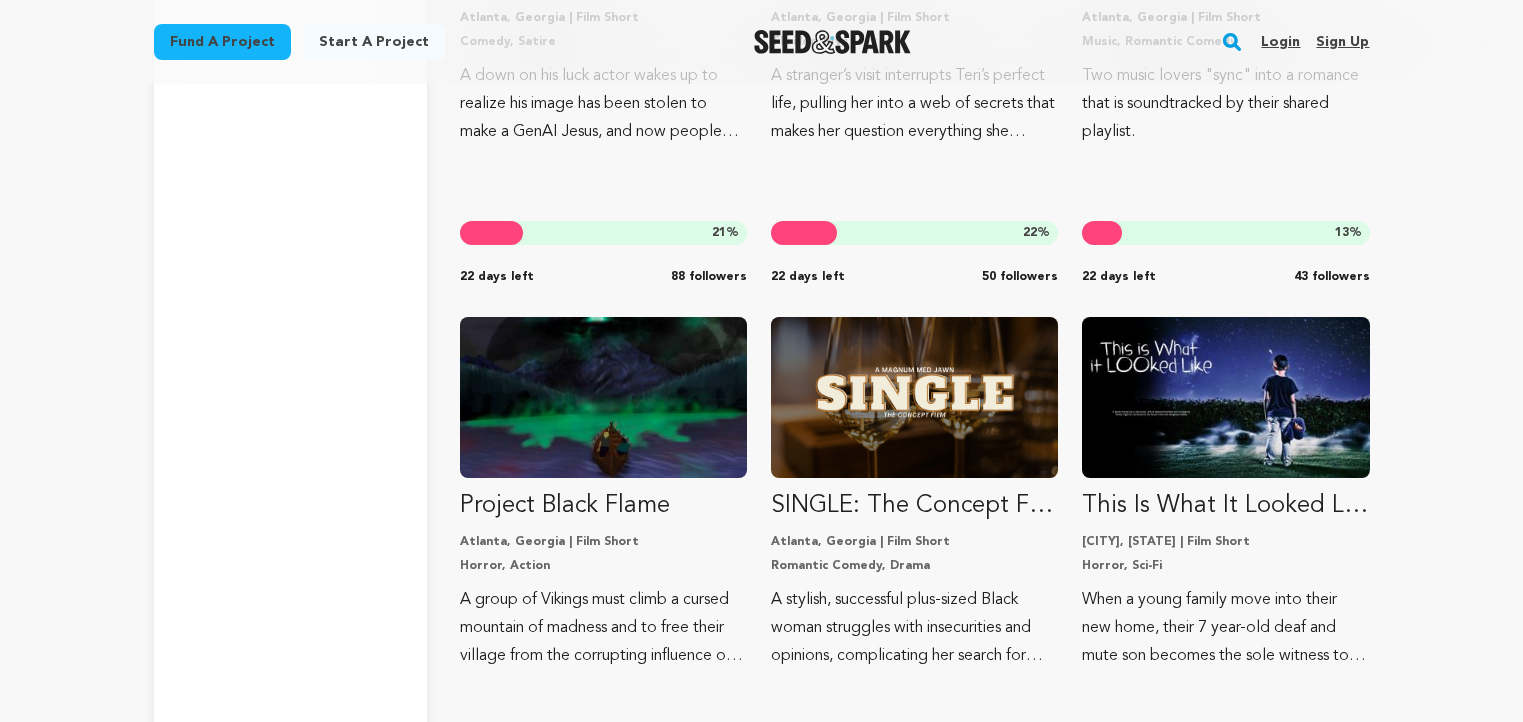 scroll, scrollTop: 7497, scrollLeft: 0, axis: vertical 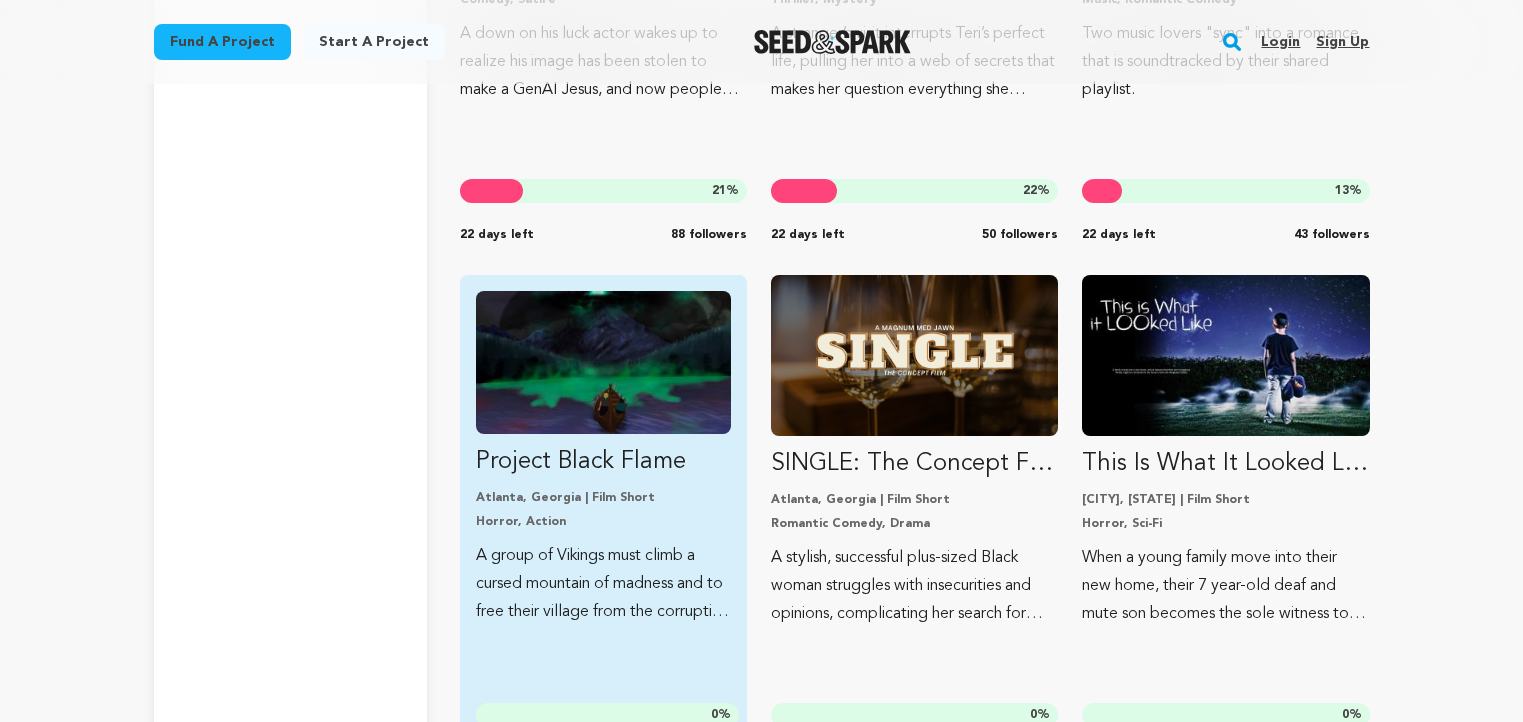 click at bounding box center (603, 362) 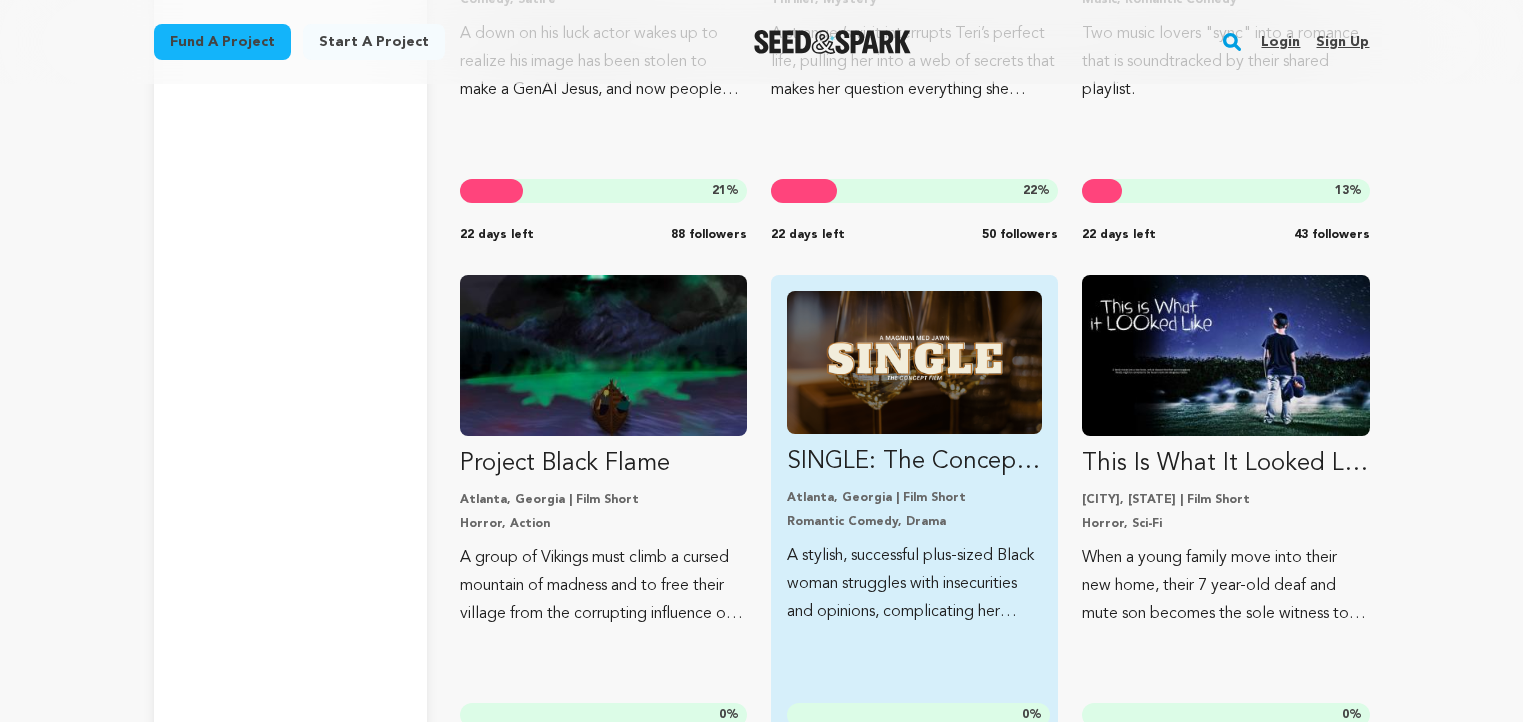 click at bounding box center [914, 362] 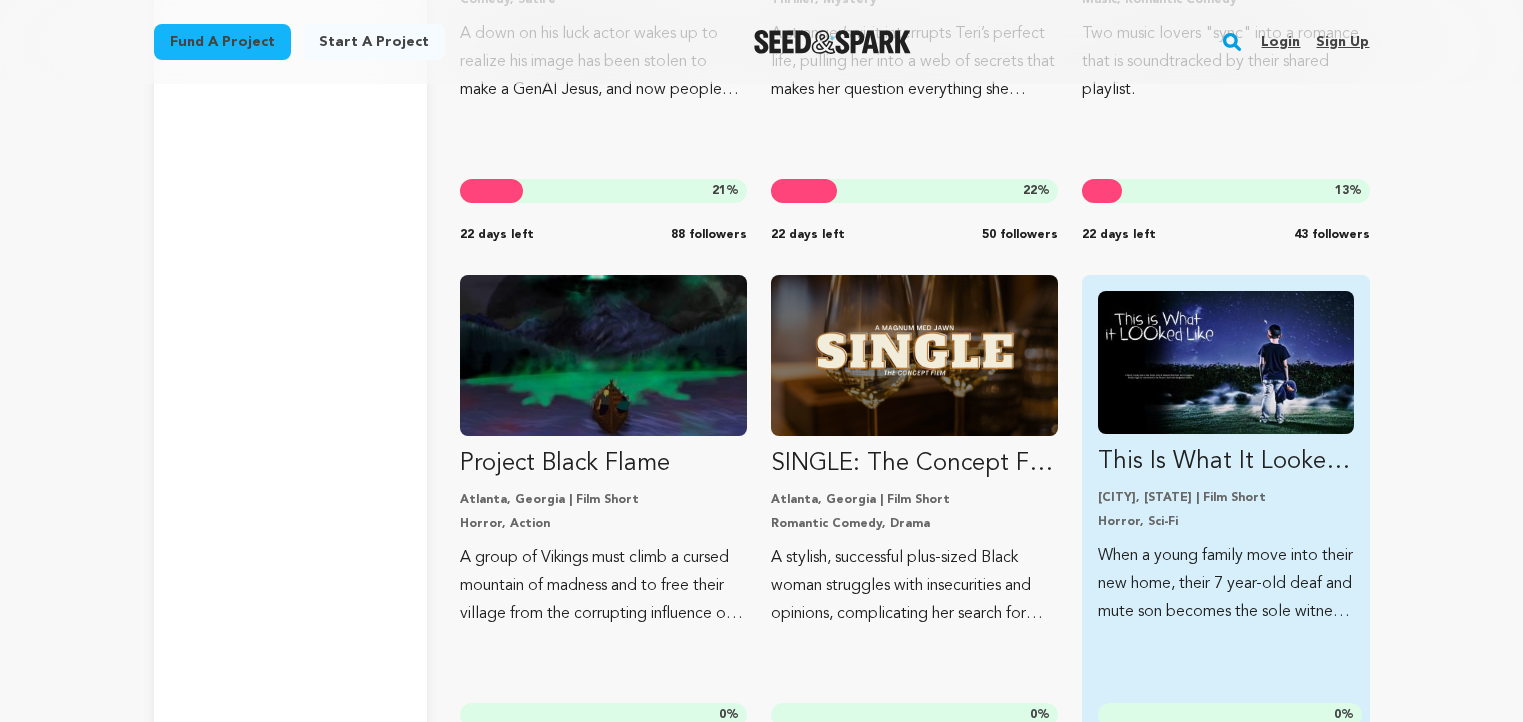 click at bounding box center (1225, 362) 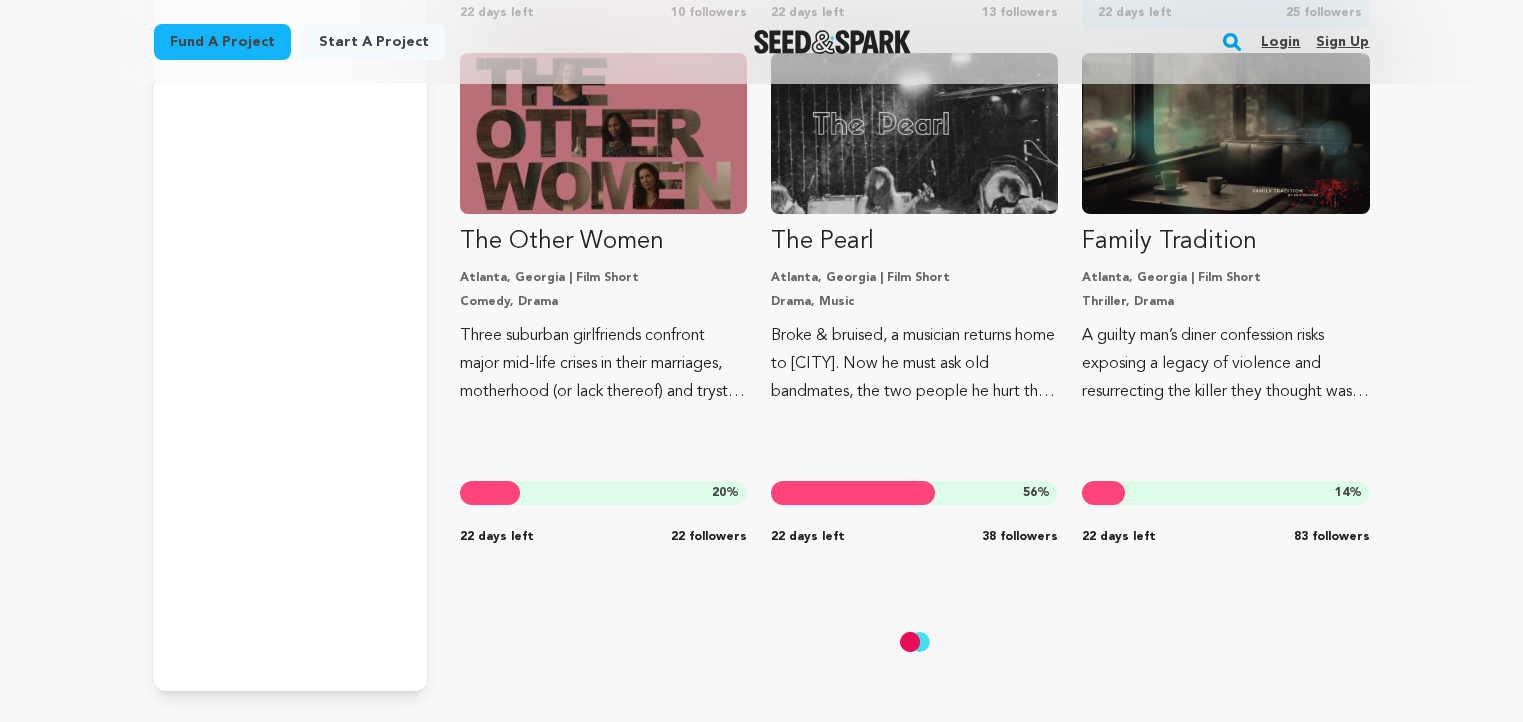 scroll, scrollTop: 7908, scrollLeft: 0, axis: vertical 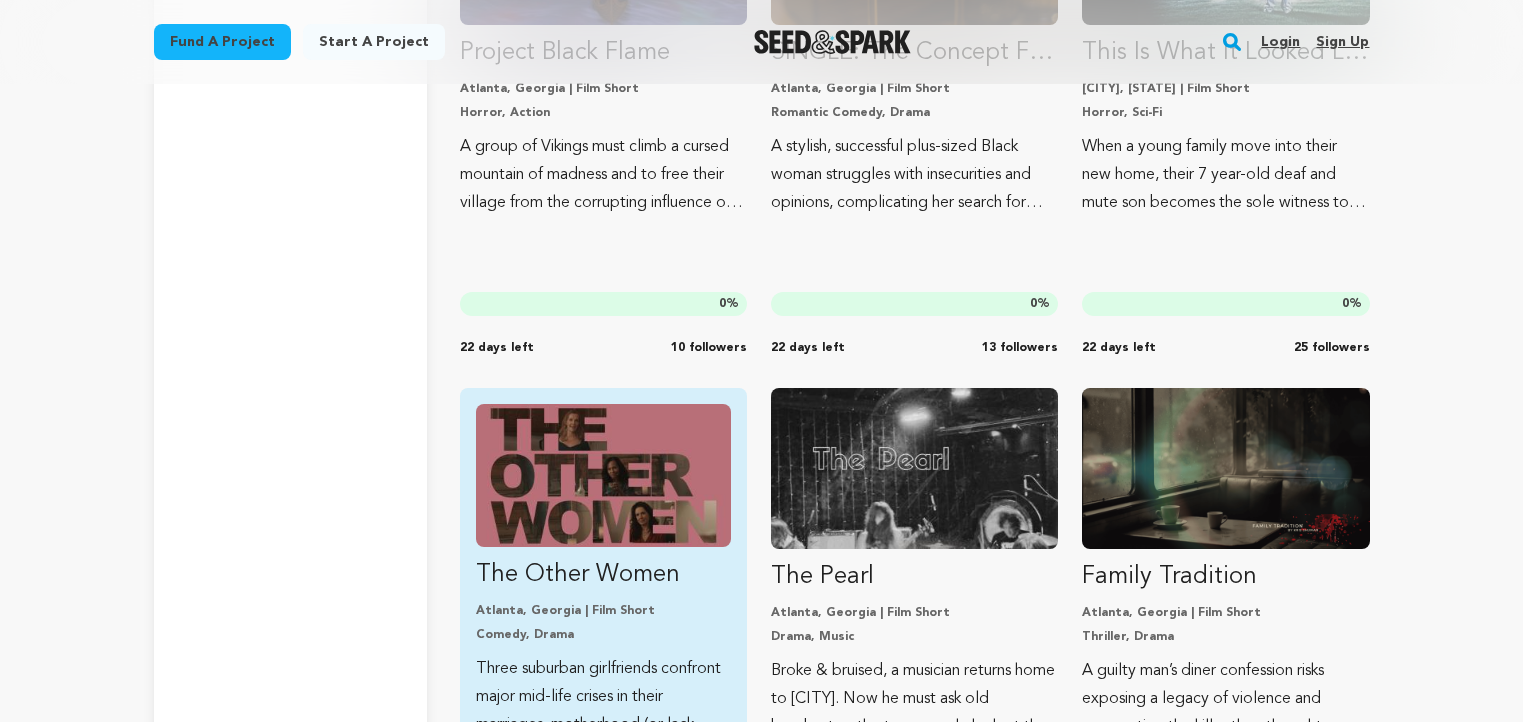 click at bounding box center (603, 475) 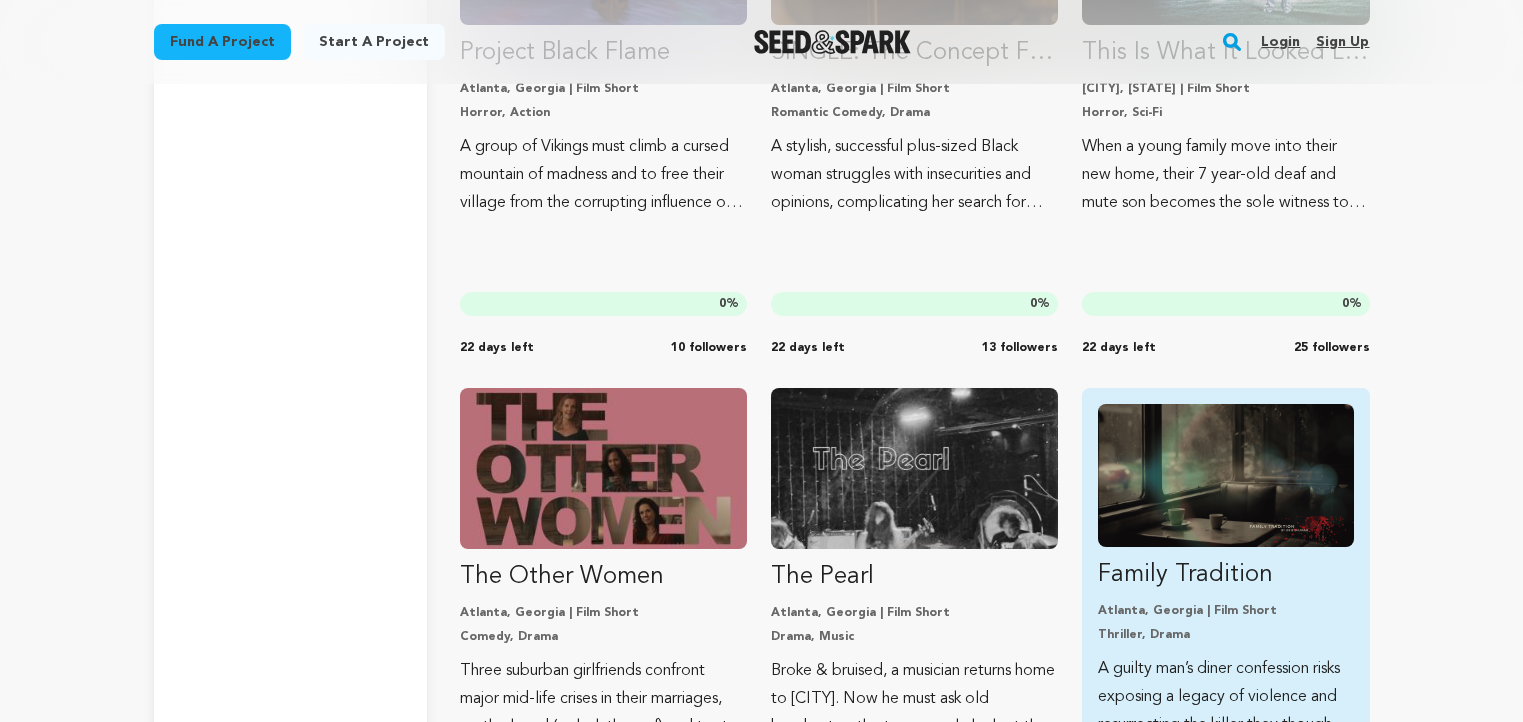 click at bounding box center [1225, 475] 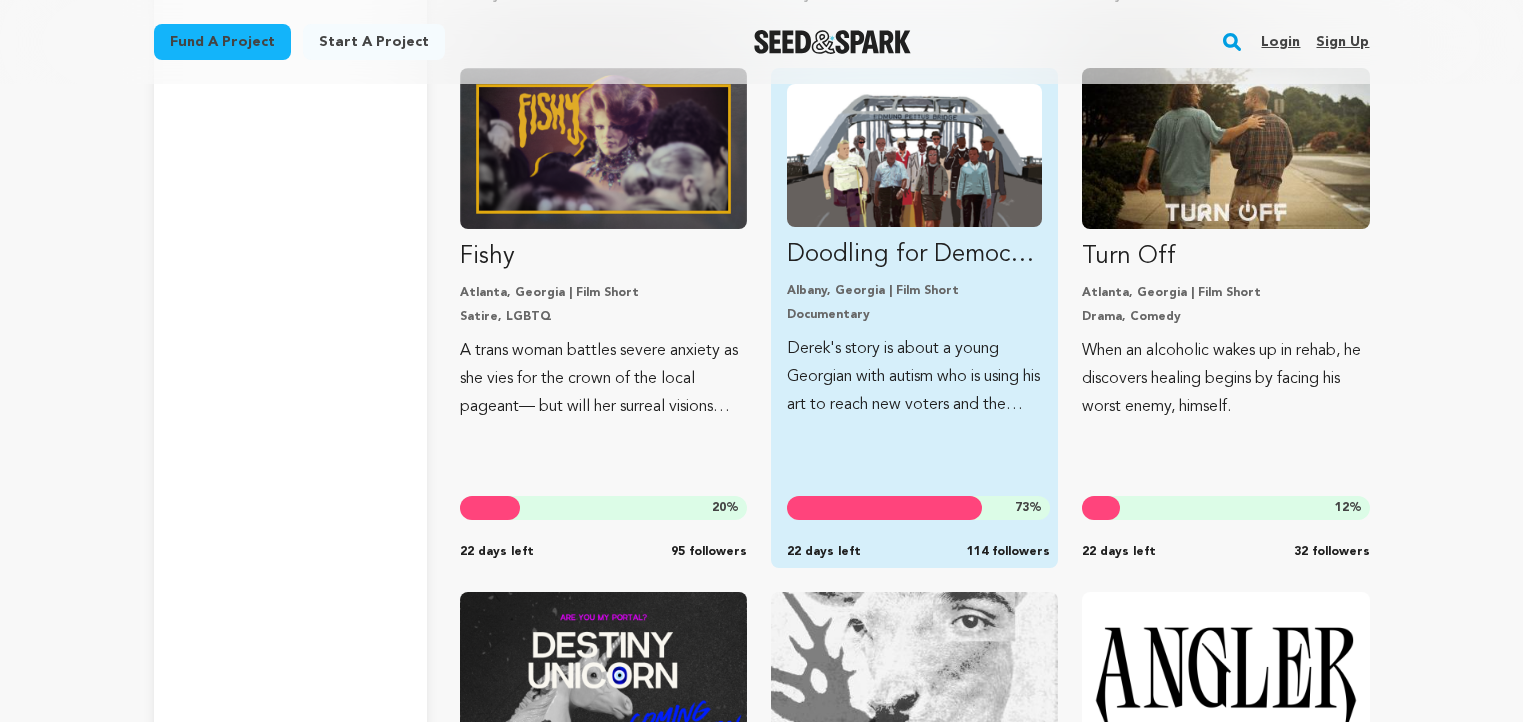 scroll, scrollTop: 8738, scrollLeft: 0, axis: vertical 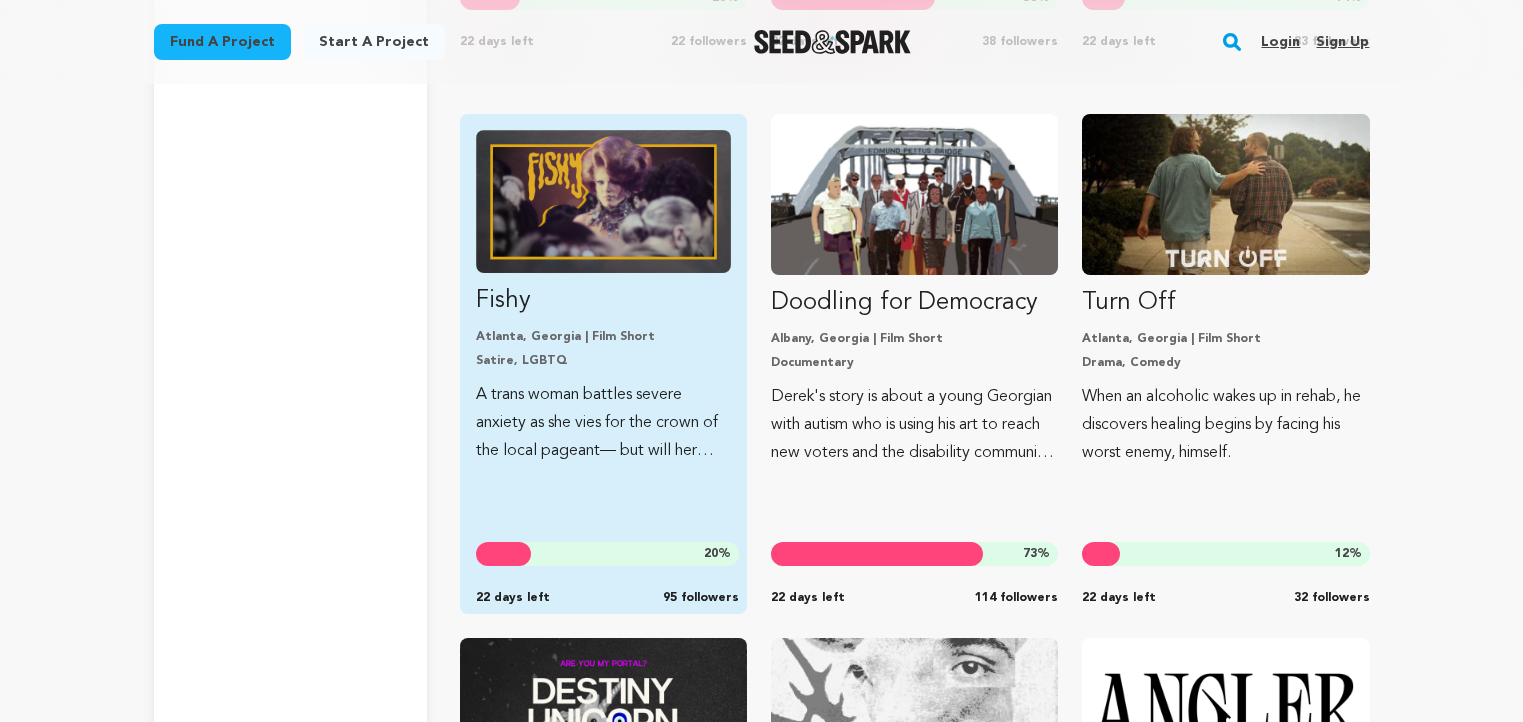 click at bounding box center (603, 201) 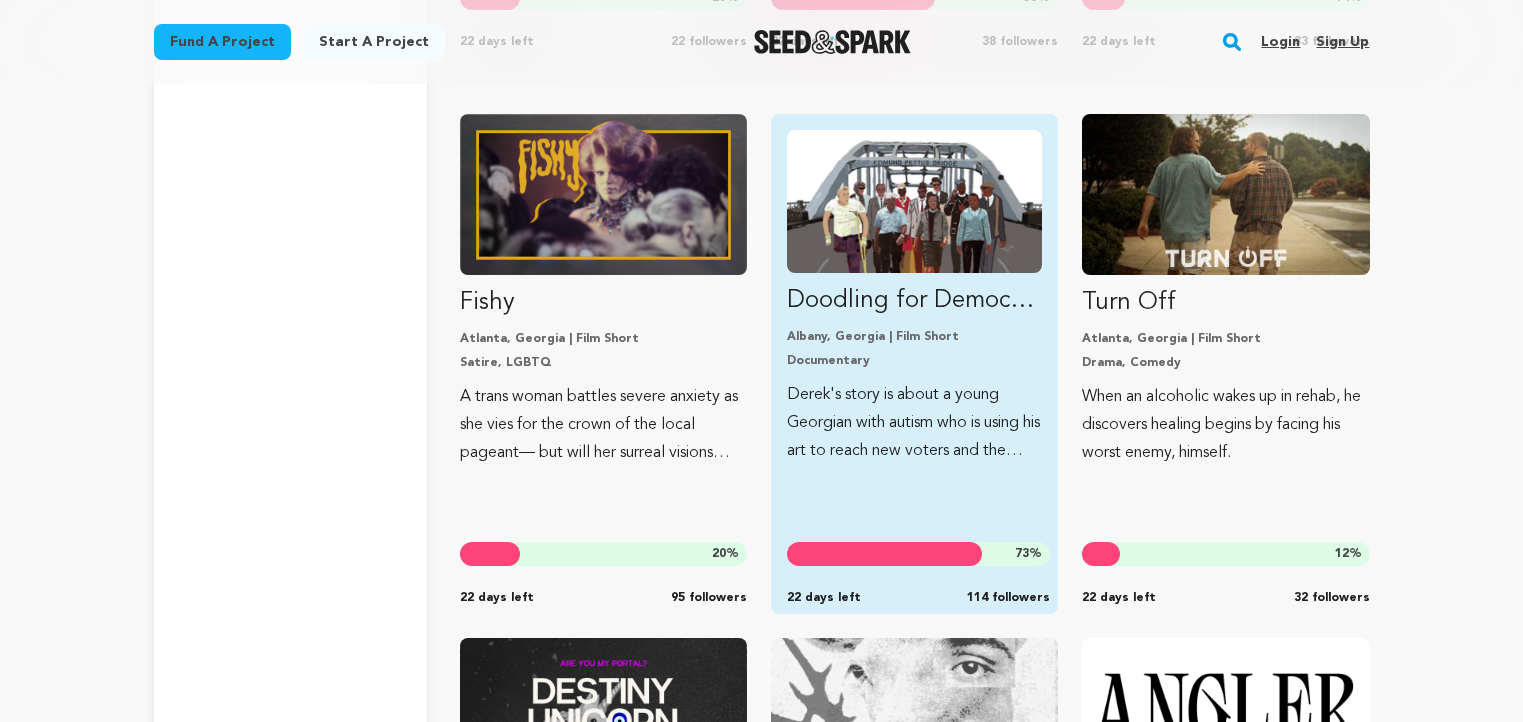 click at bounding box center [914, 201] 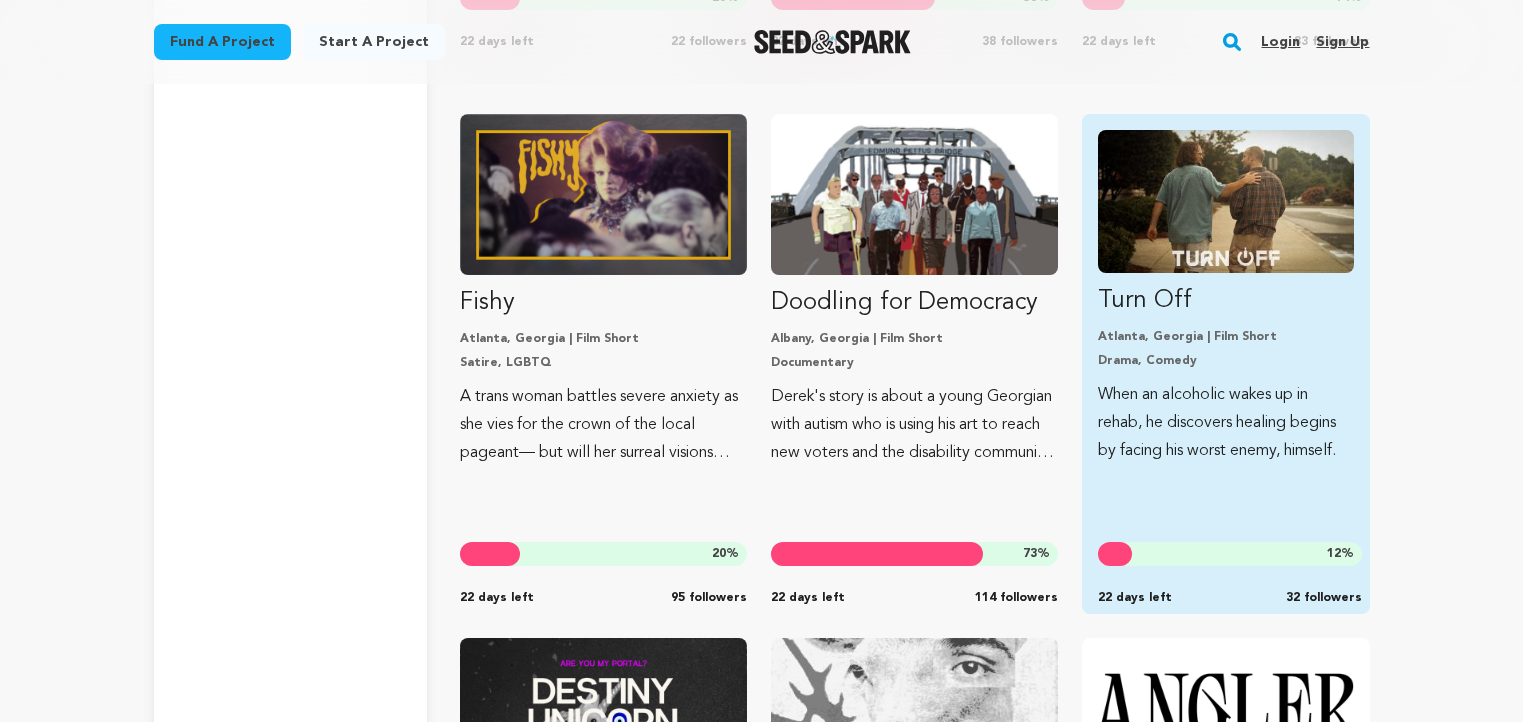 click at bounding box center [1225, 201] 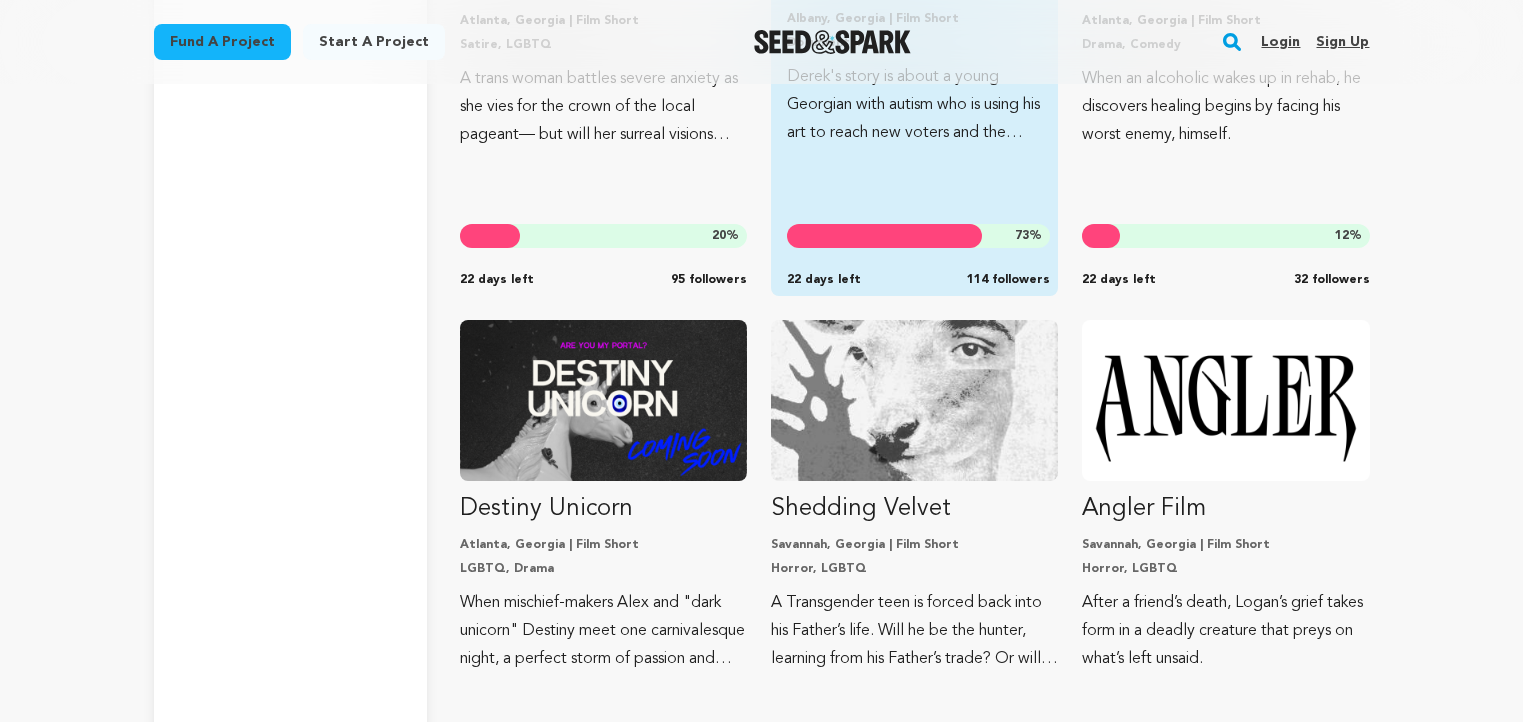 scroll, scrollTop: 9284, scrollLeft: 0, axis: vertical 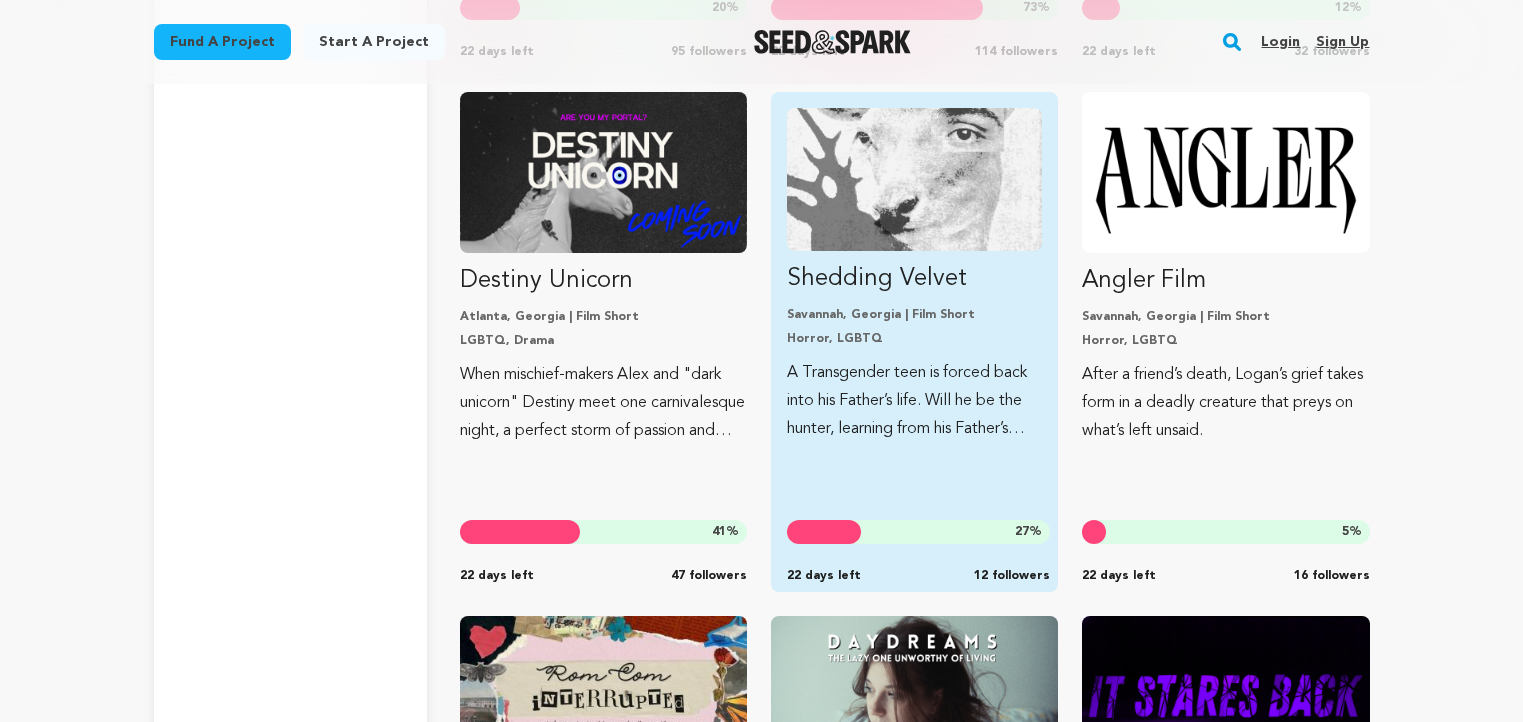 click at bounding box center [914, 179] 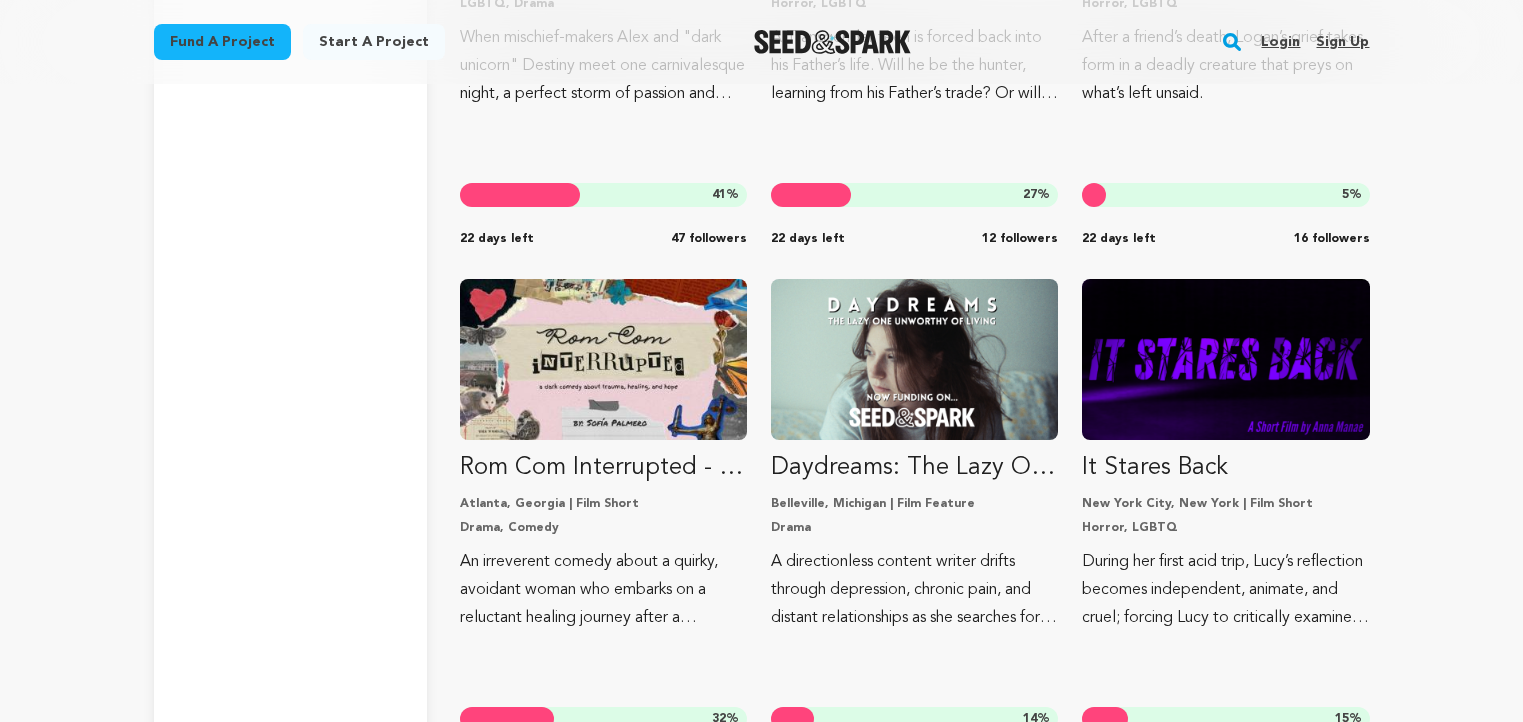 scroll, scrollTop: 9790, scrollLeft: 0, axis: vertical 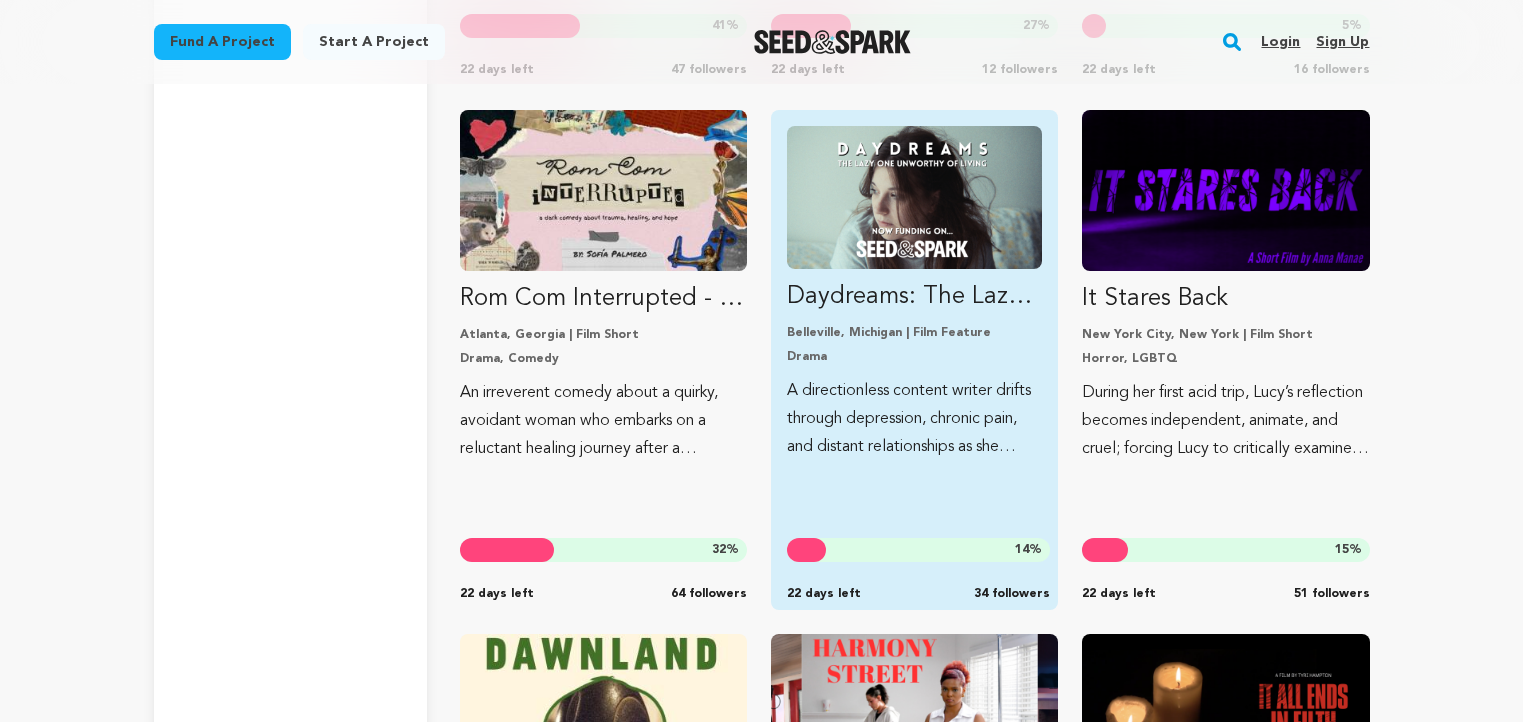 click at bounding box center (914, 197) 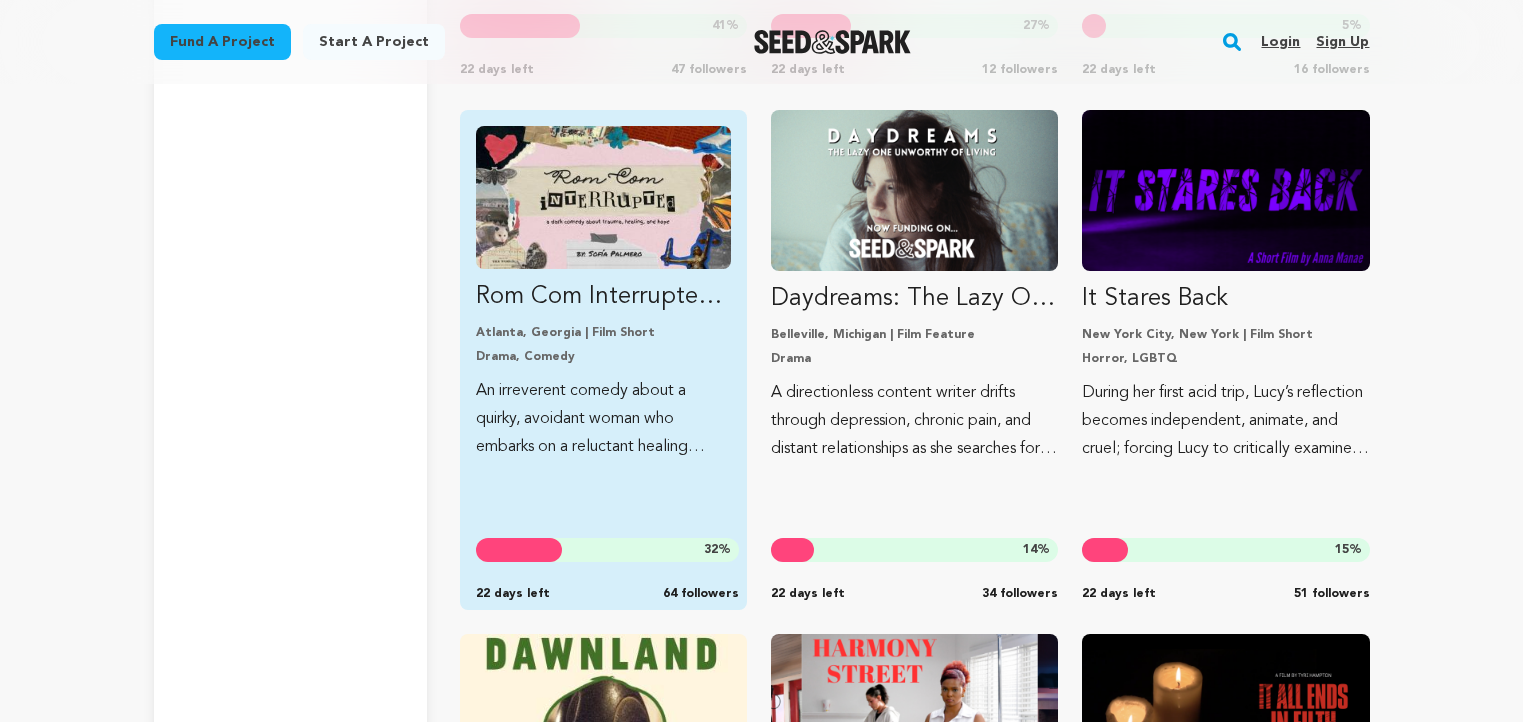 click at bounding box center (603, 197) 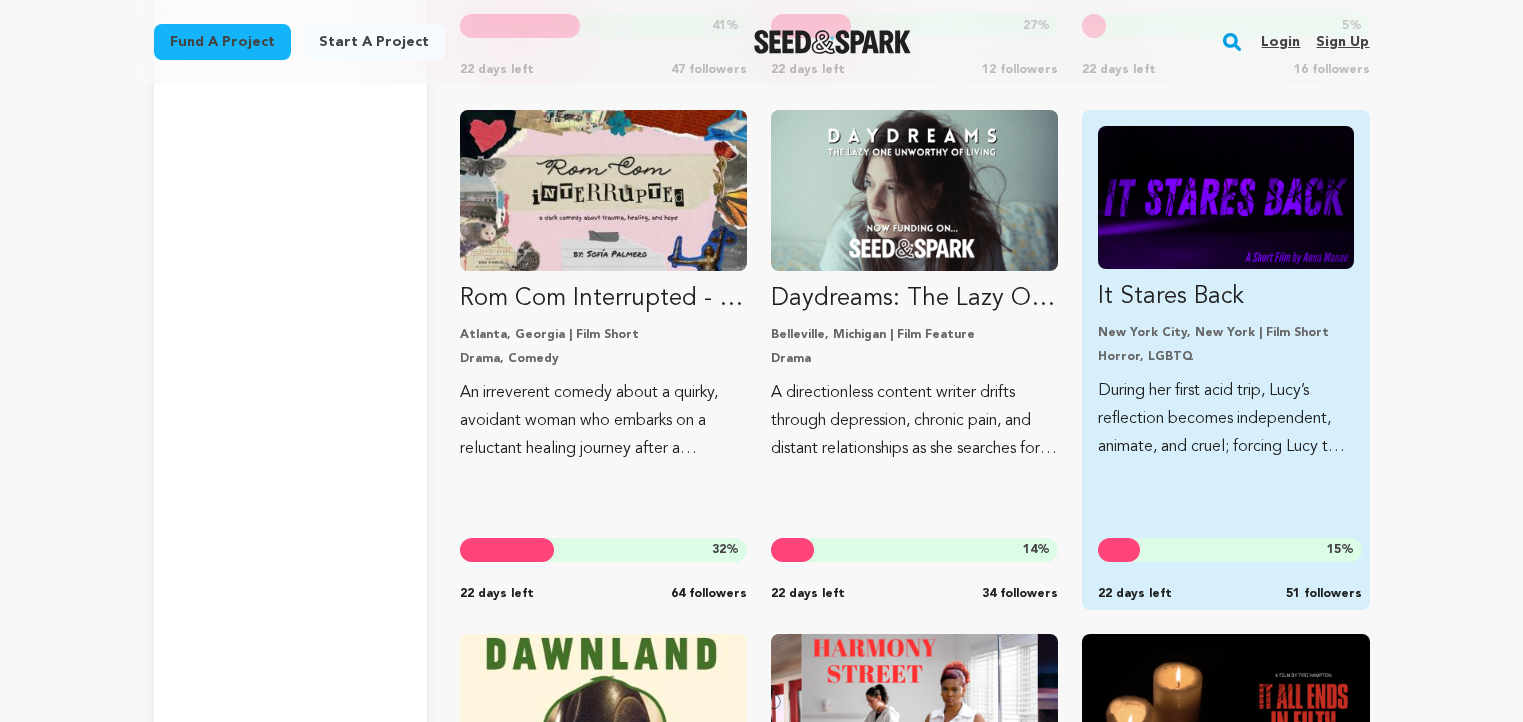 click at bounding box center [1225, 197] 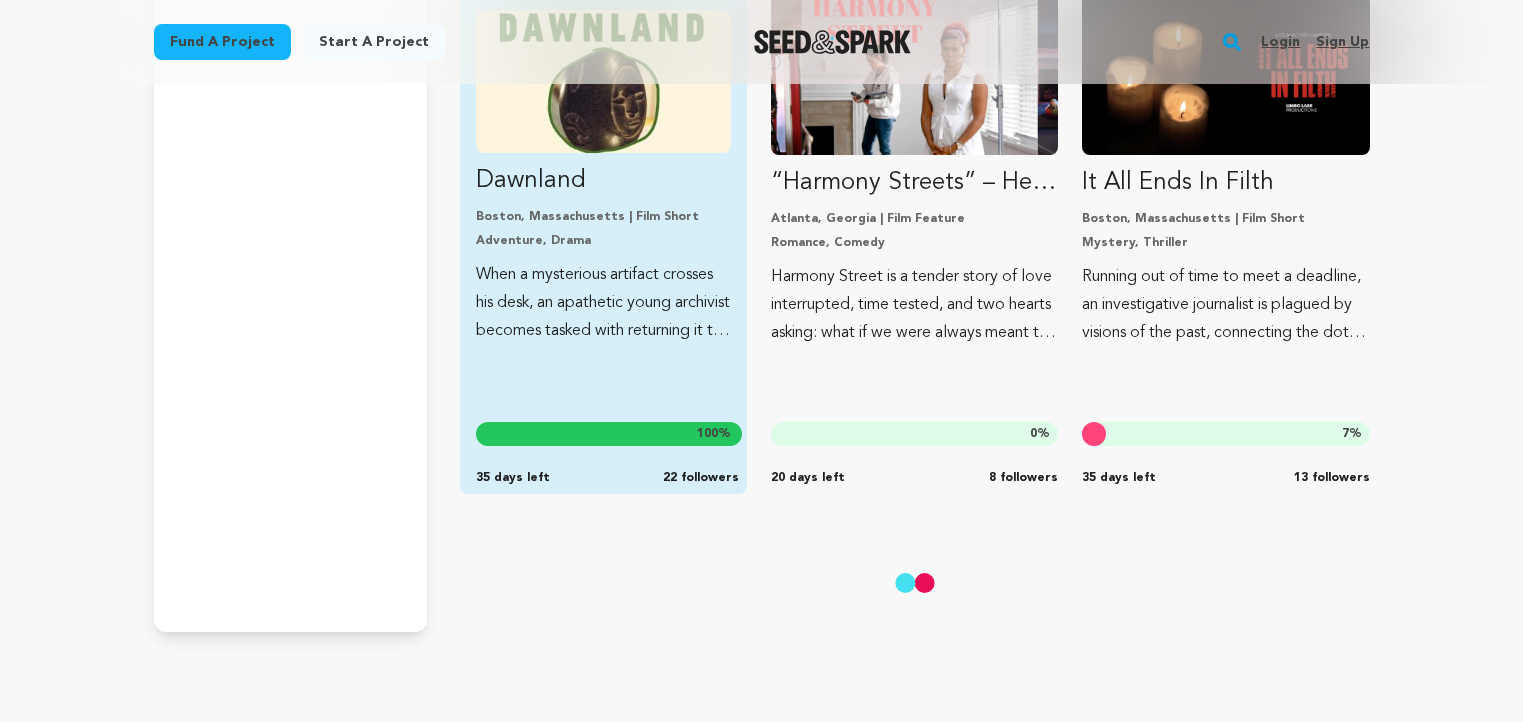 scroll, scrollTop: 10399, scrollLeft: 0, axis: vertical 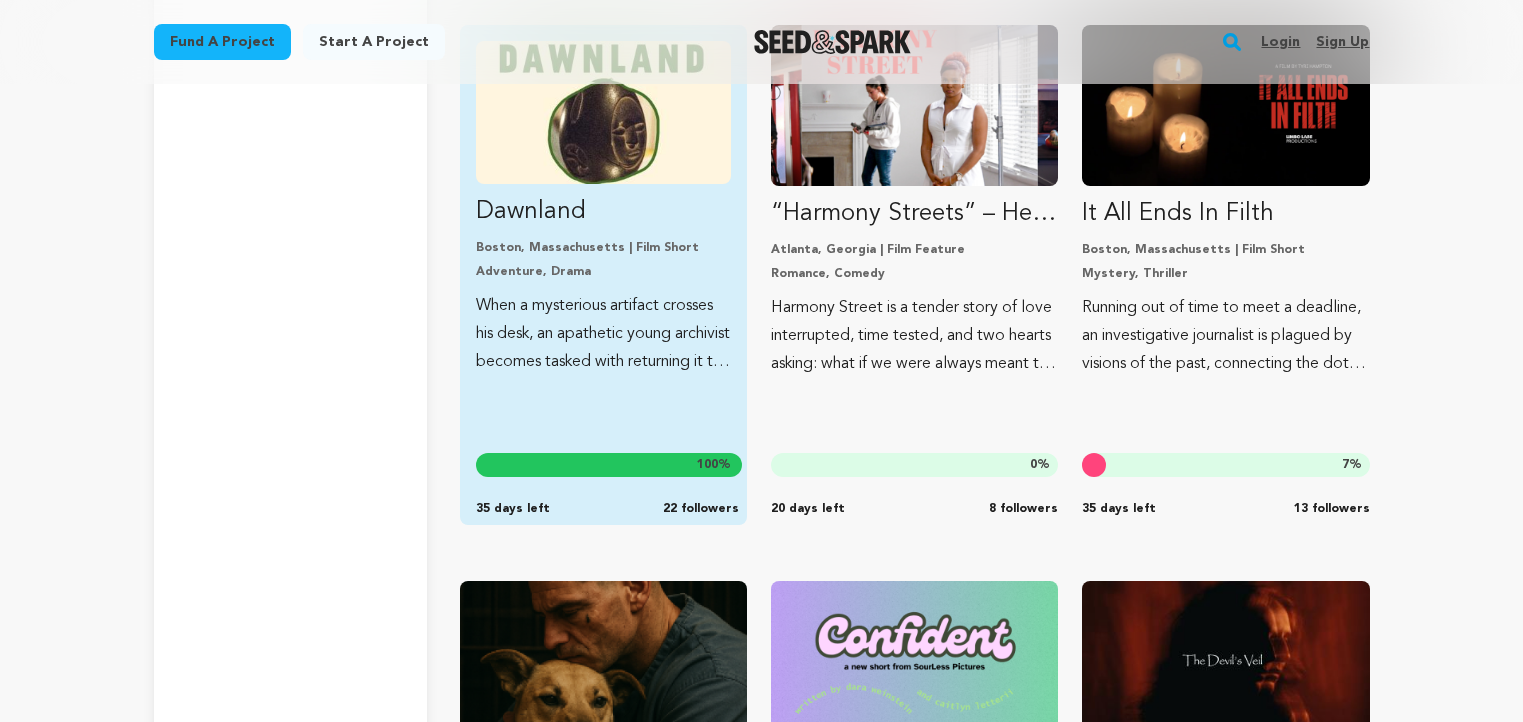 click at bounding box center [603, 112] 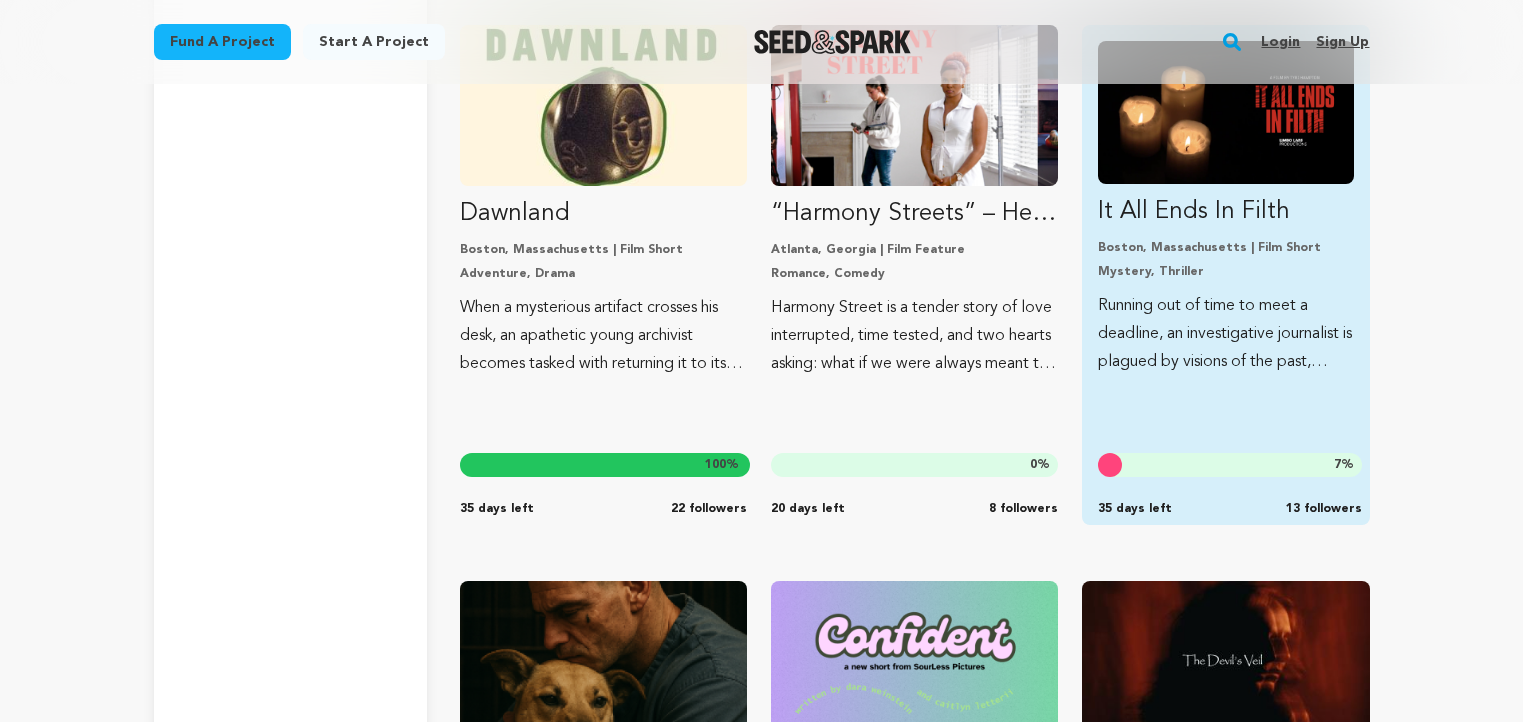 click at bounding box center (1225, 112) 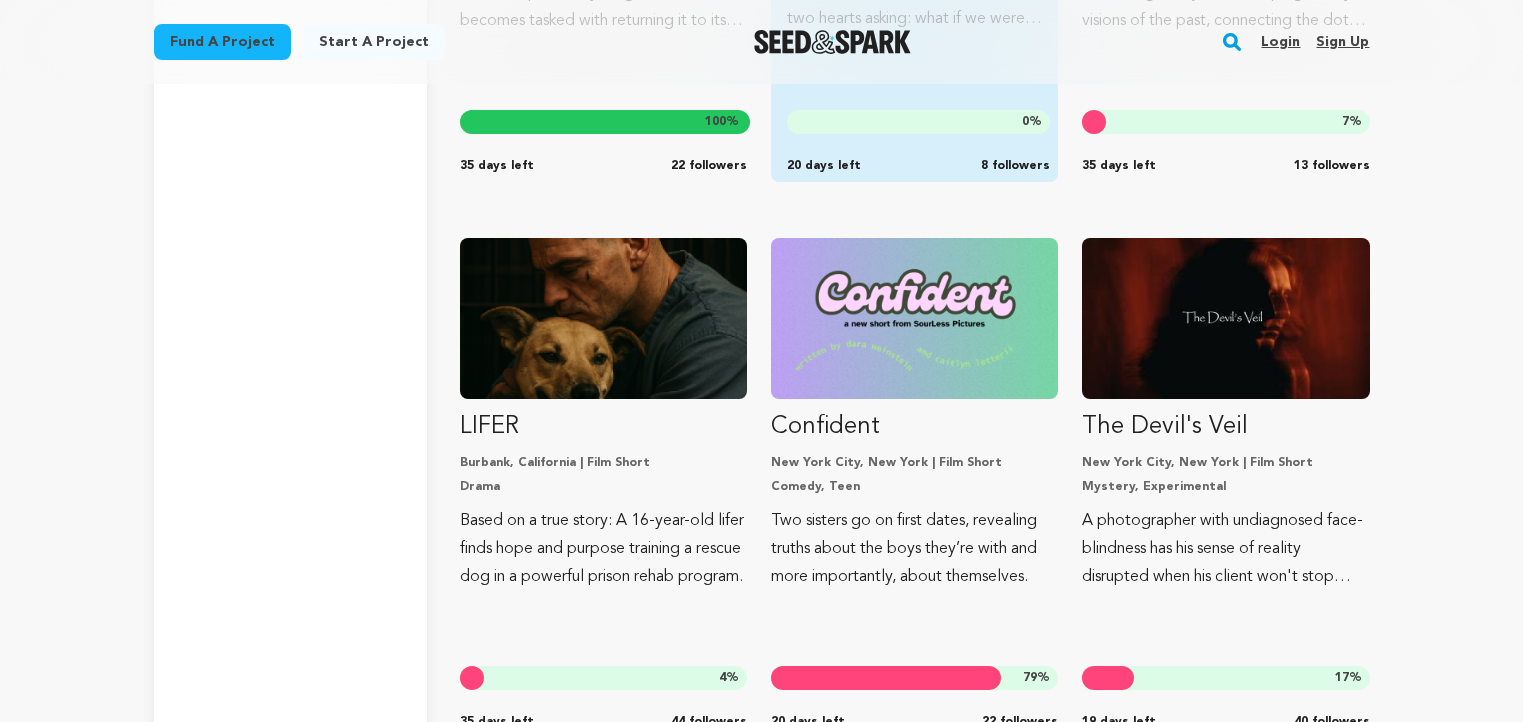 scroll, scrollTop: 10845, scrollLeft: 0, axis: vertical 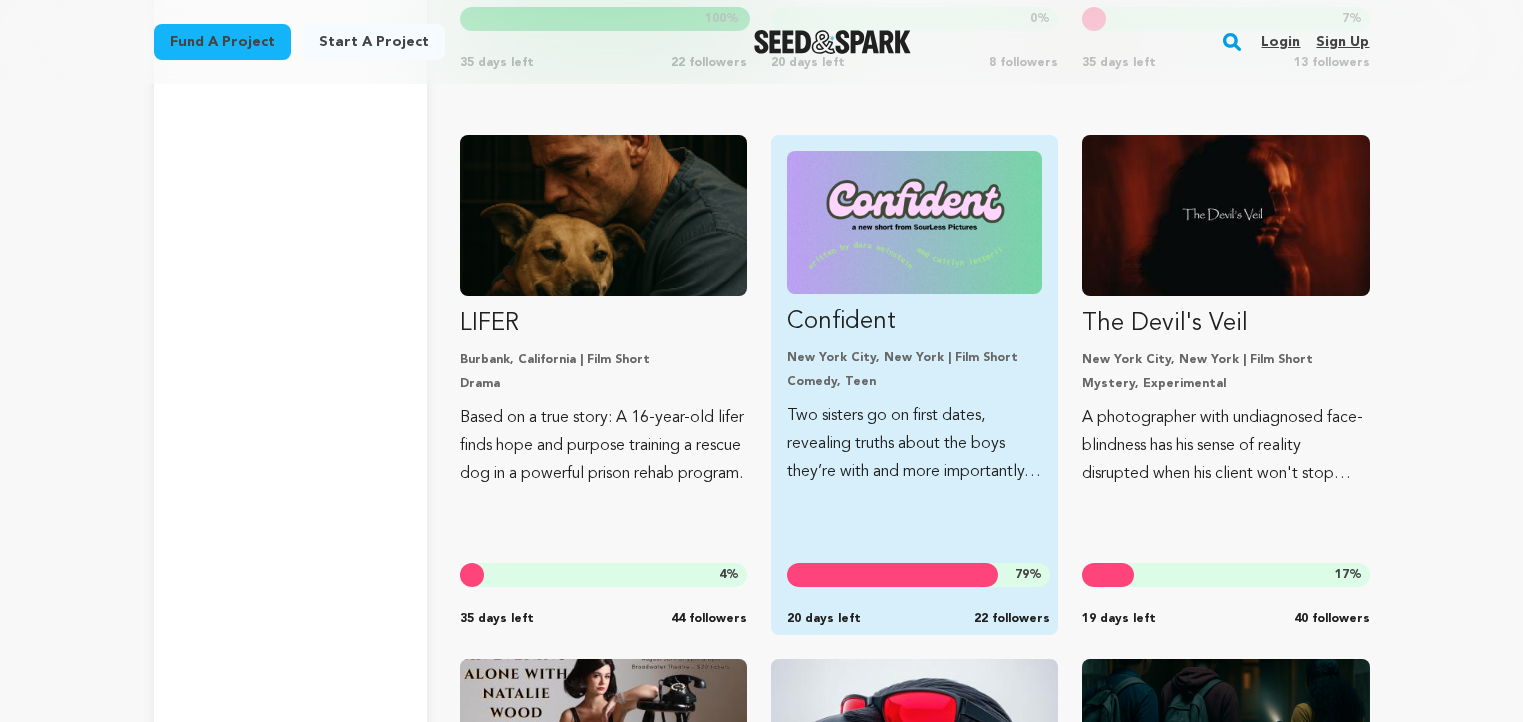 click at bounding box center [914, 222] 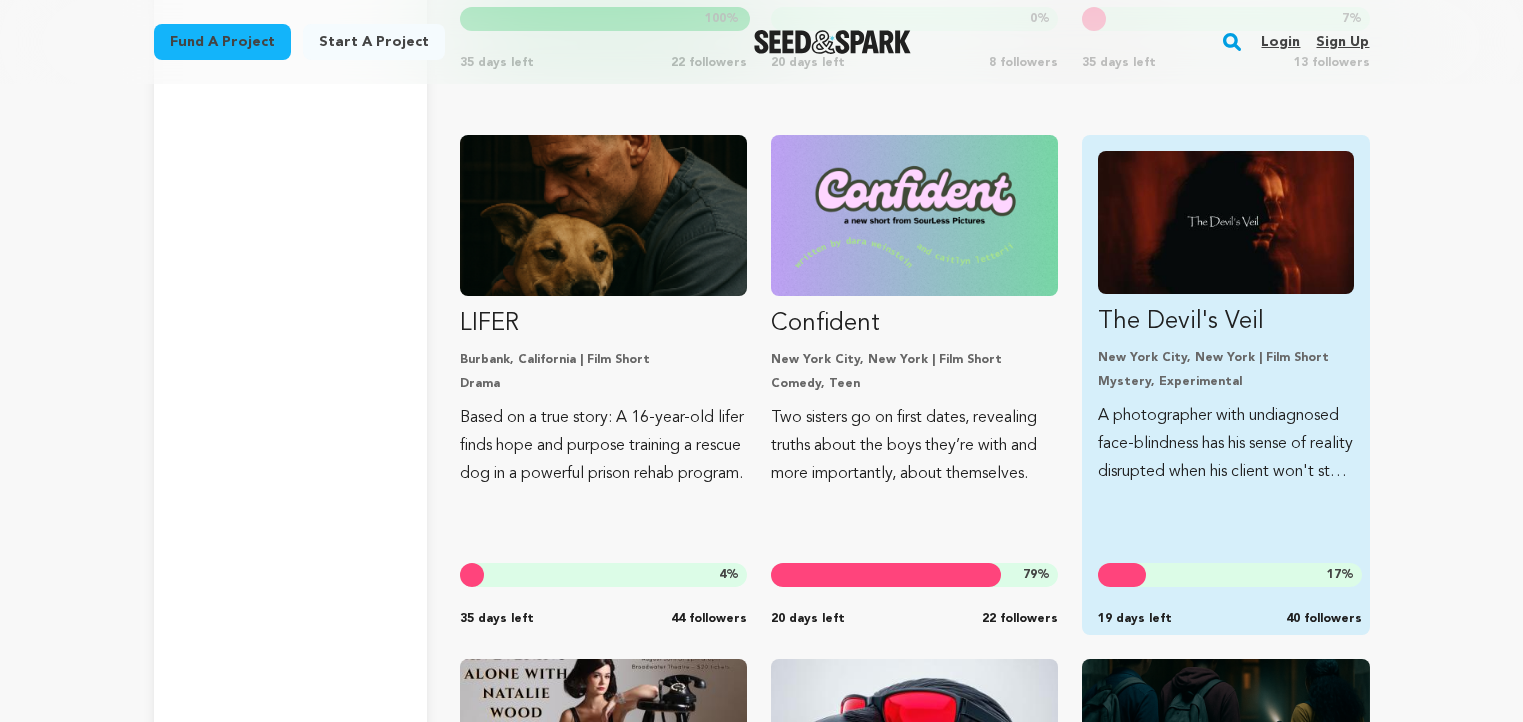 click at bounding box center [1225, 222] 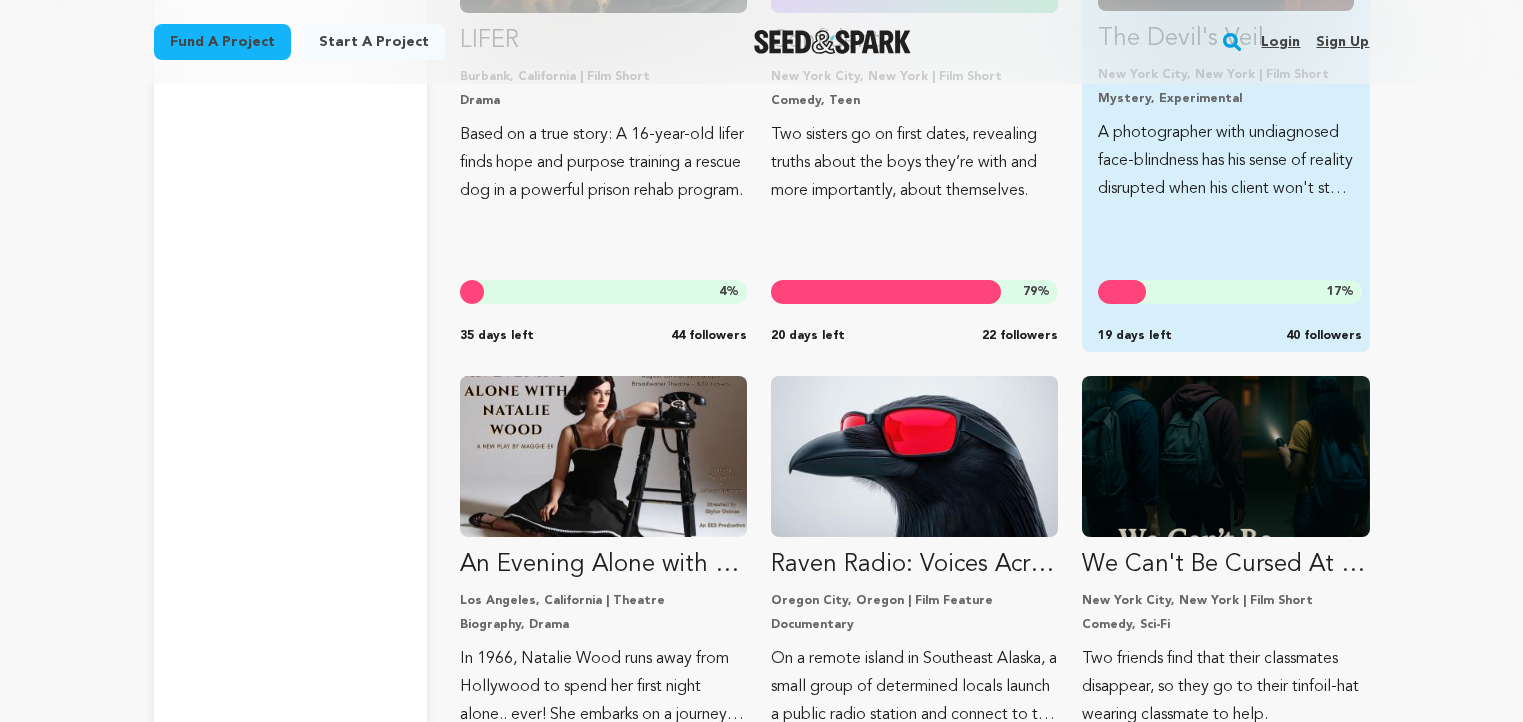 scroll, scrollTop: 11287, scrollLeft: 0, axis: vertical 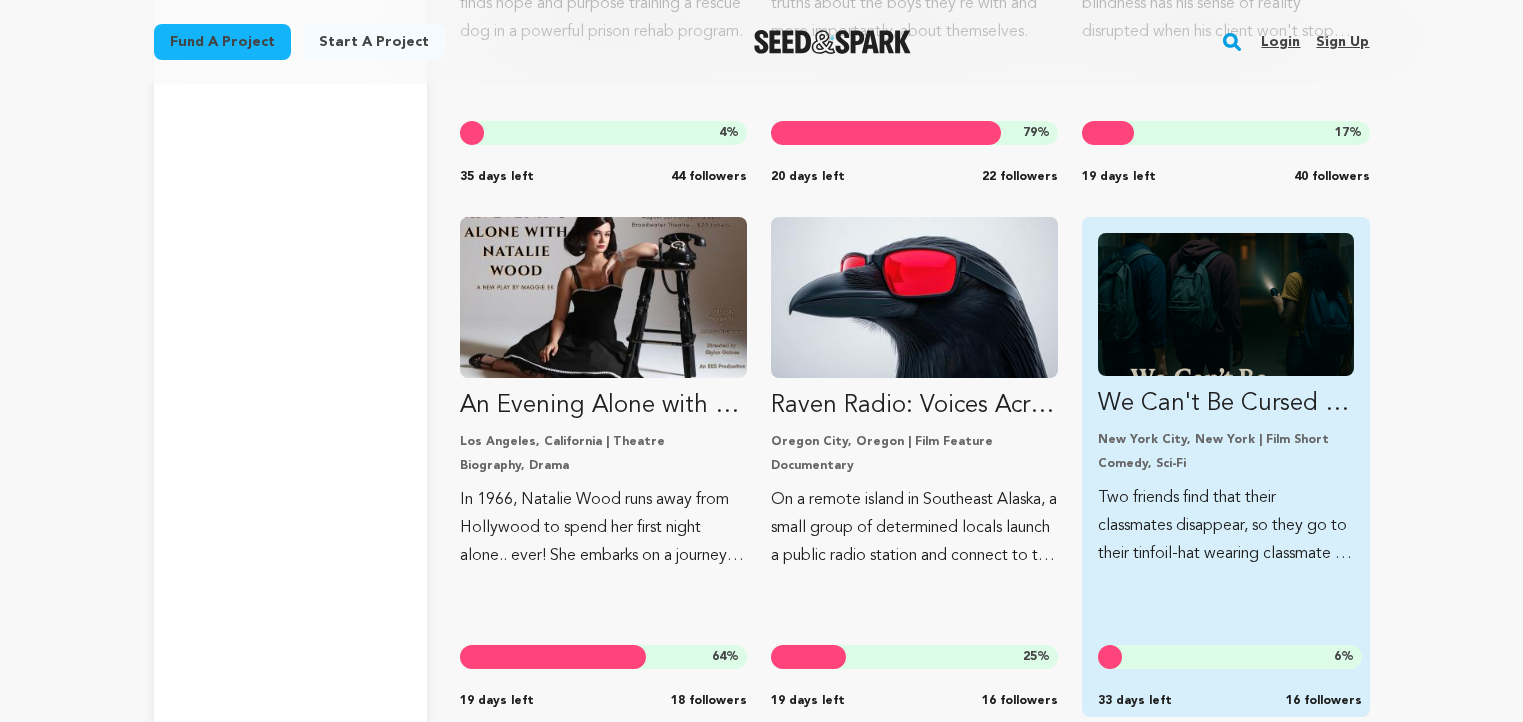 click at bounding box center (1225, 304) 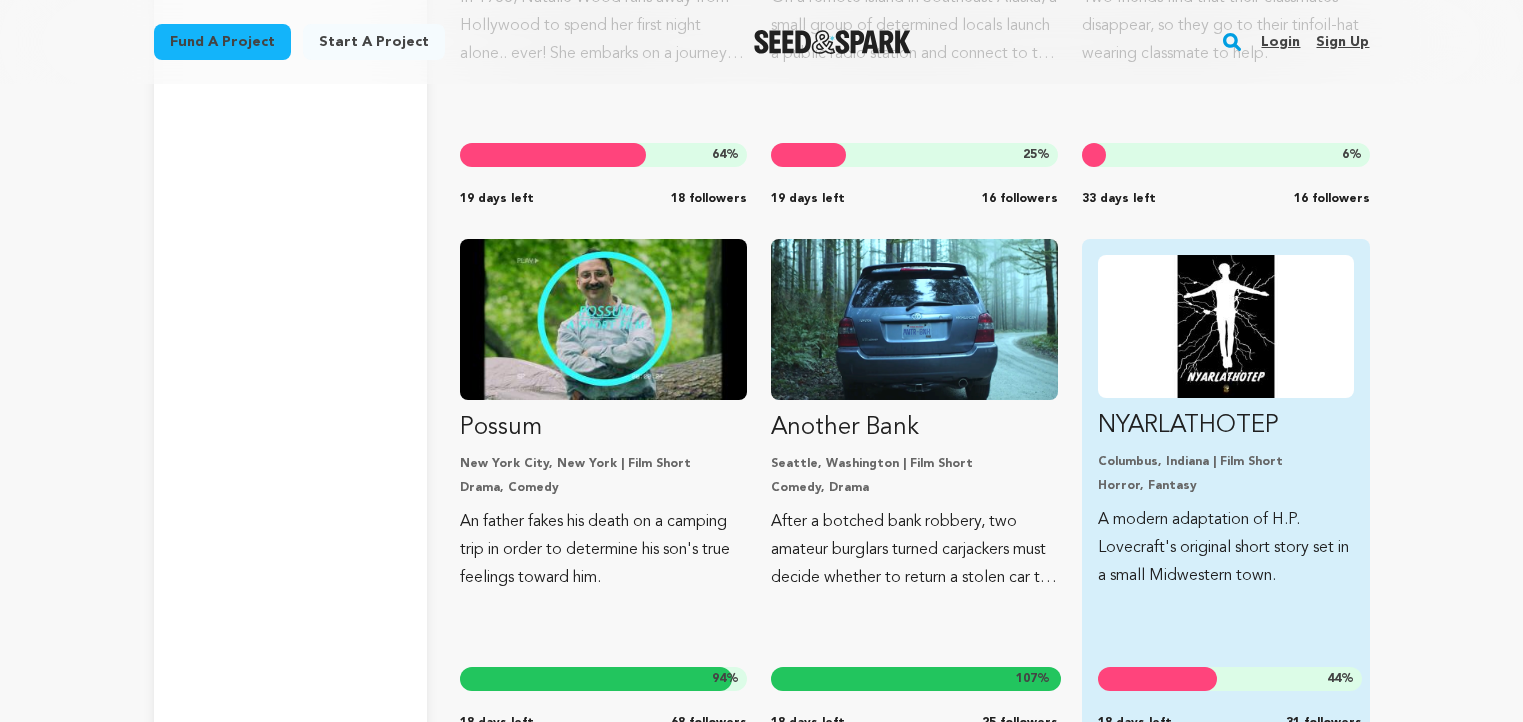 scroll, scrollTop: 11957, scrollLeft: 0, axis: vertical 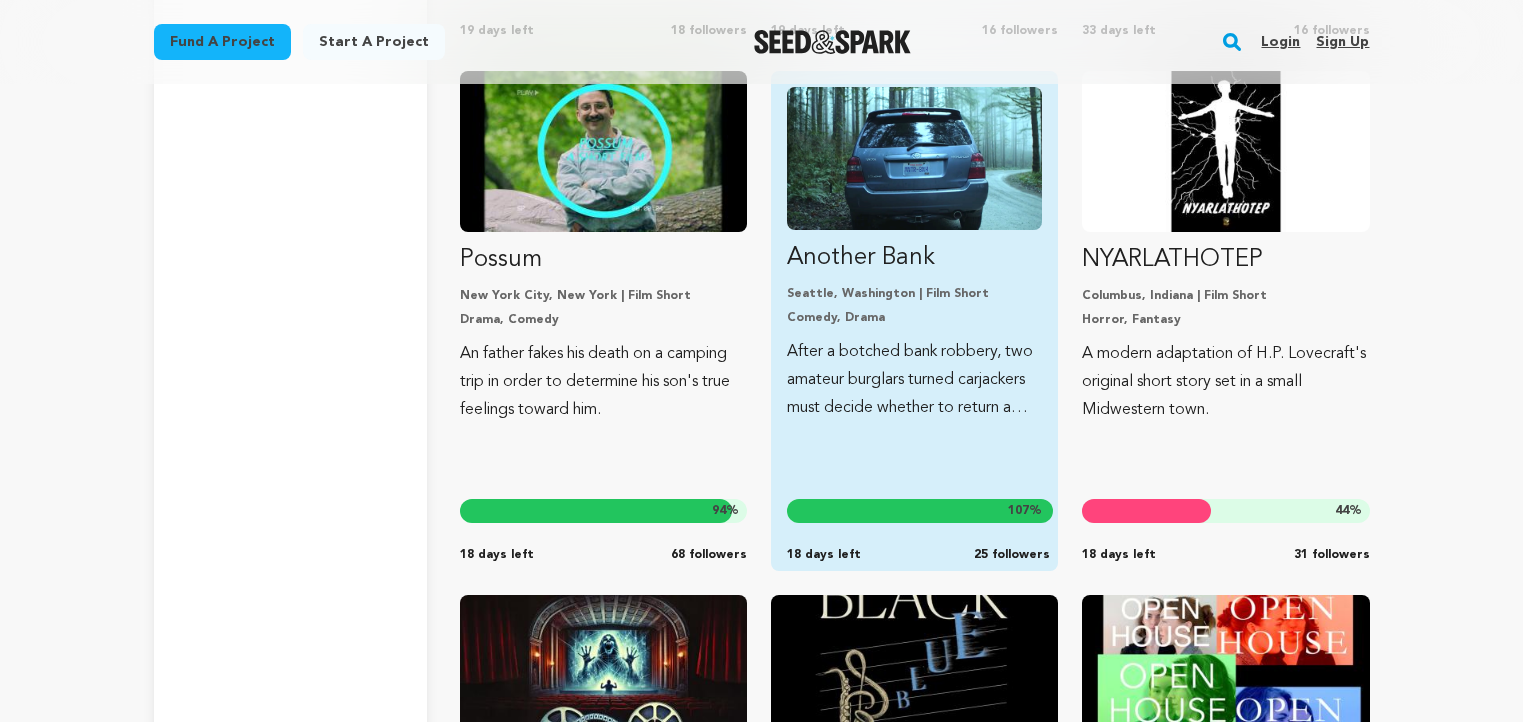 click at bounding box center [914, 158] 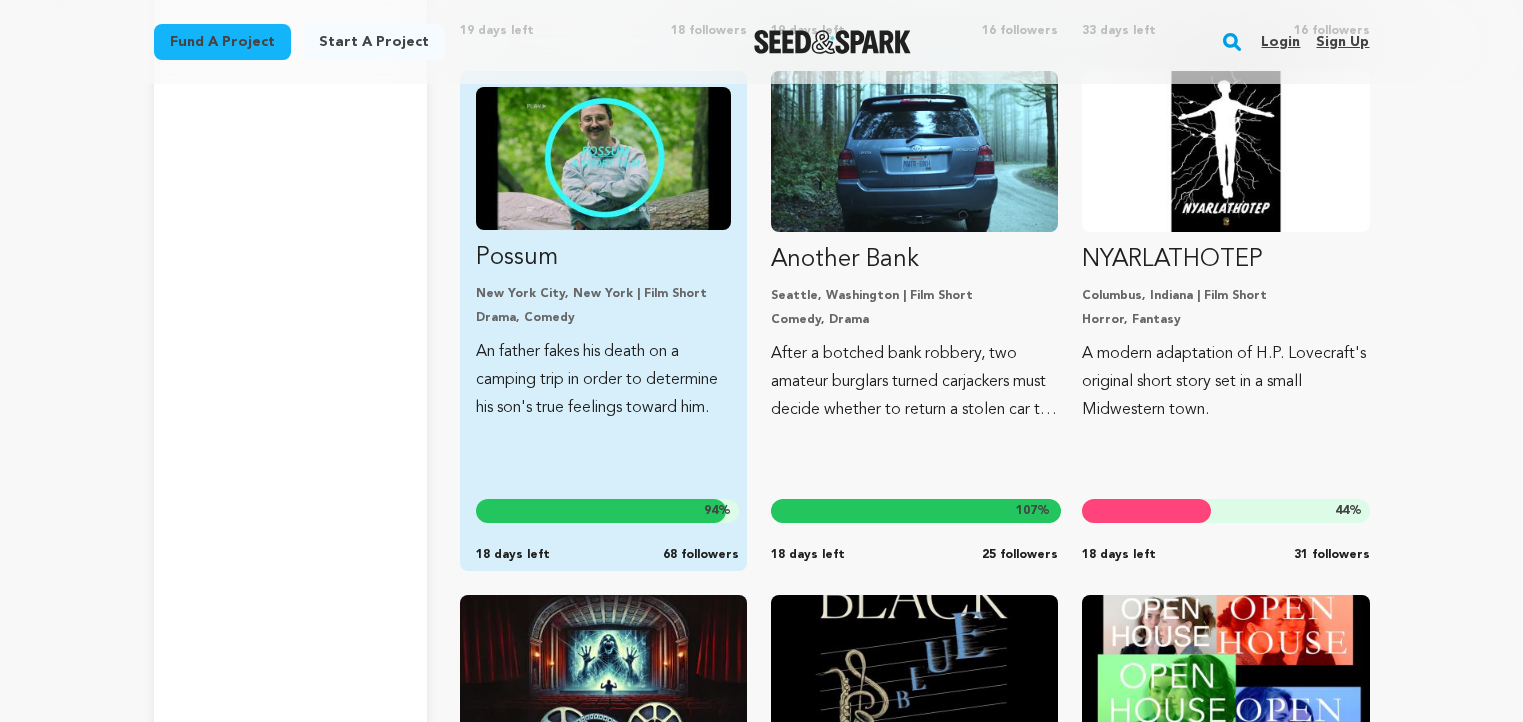 click at bounding box center [603, 158] 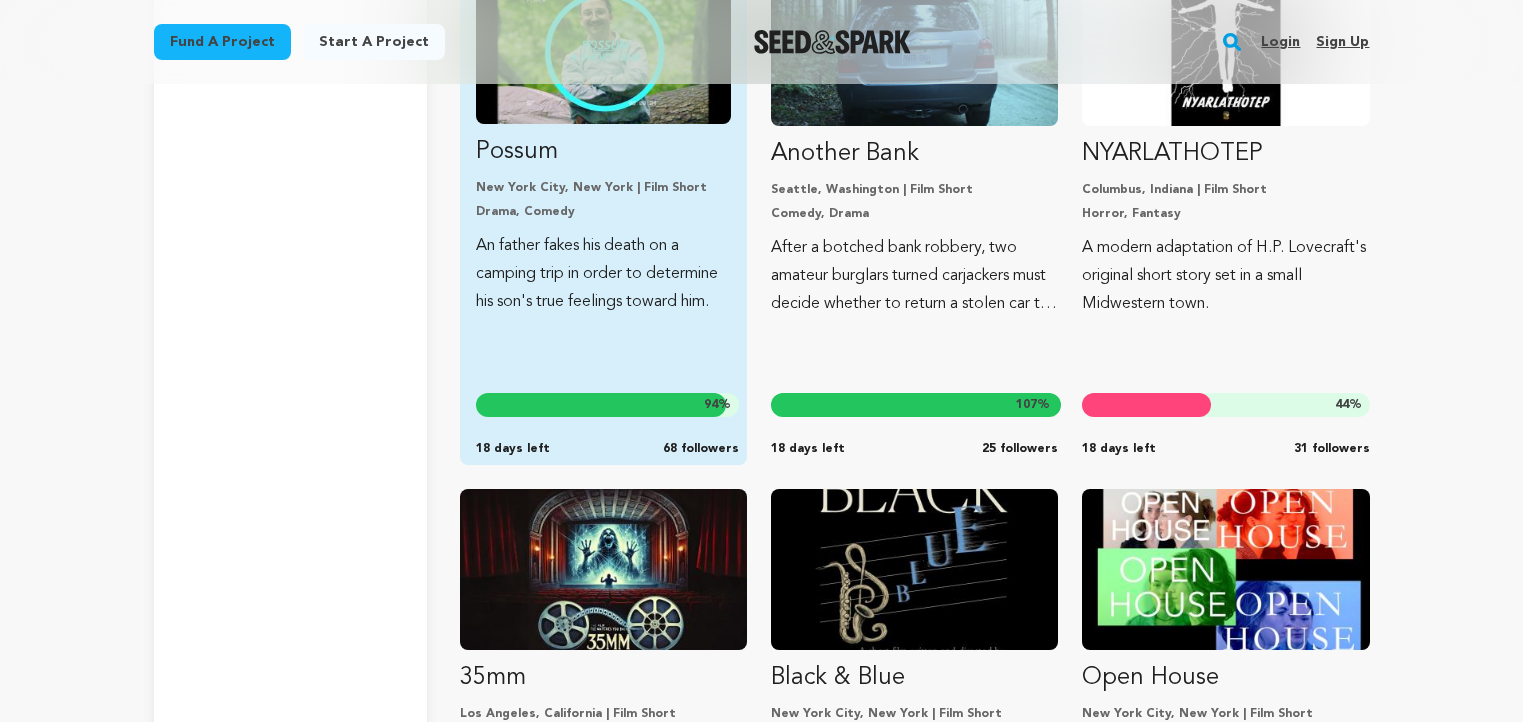 scroll, scrollTop: 12227, scrollLeft: 0, axis: vertical 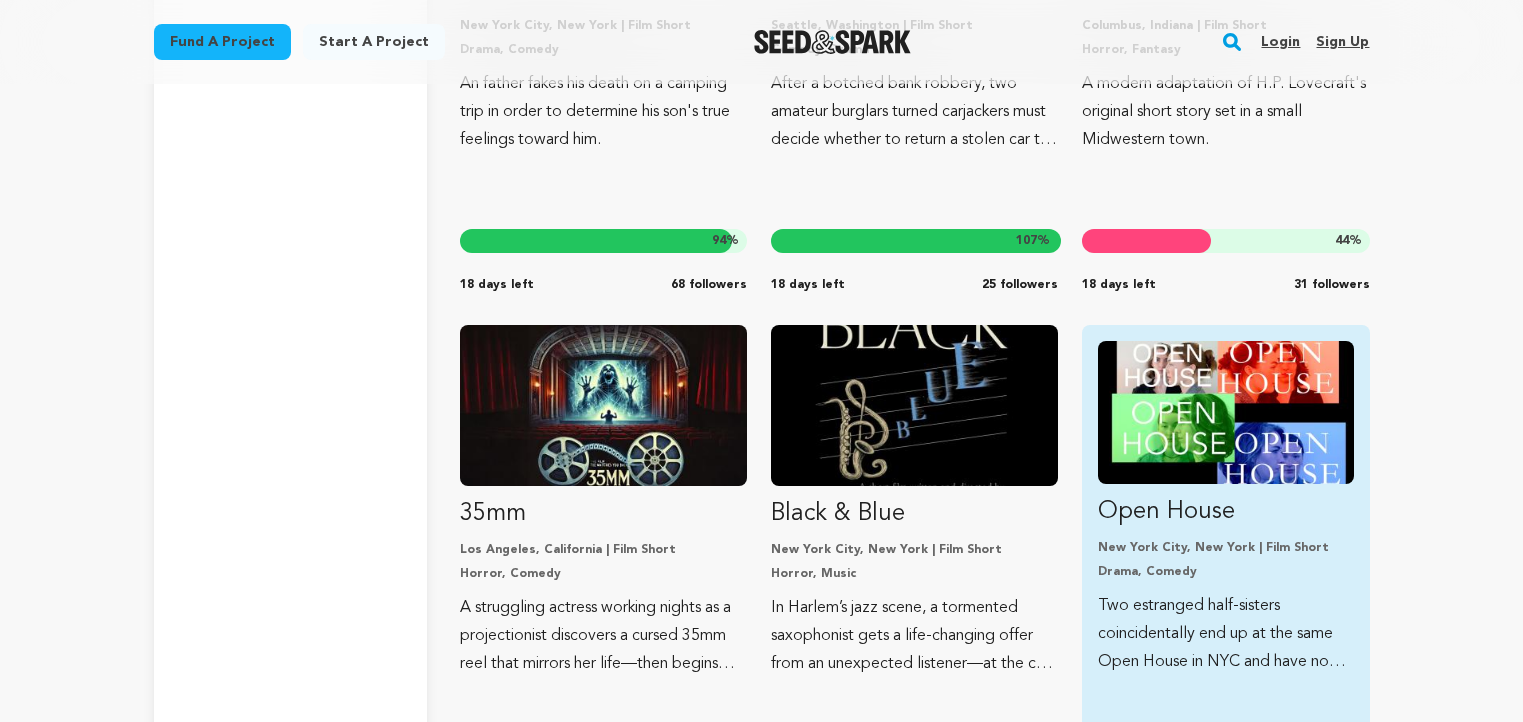 click at bounding box center (1225, 412) 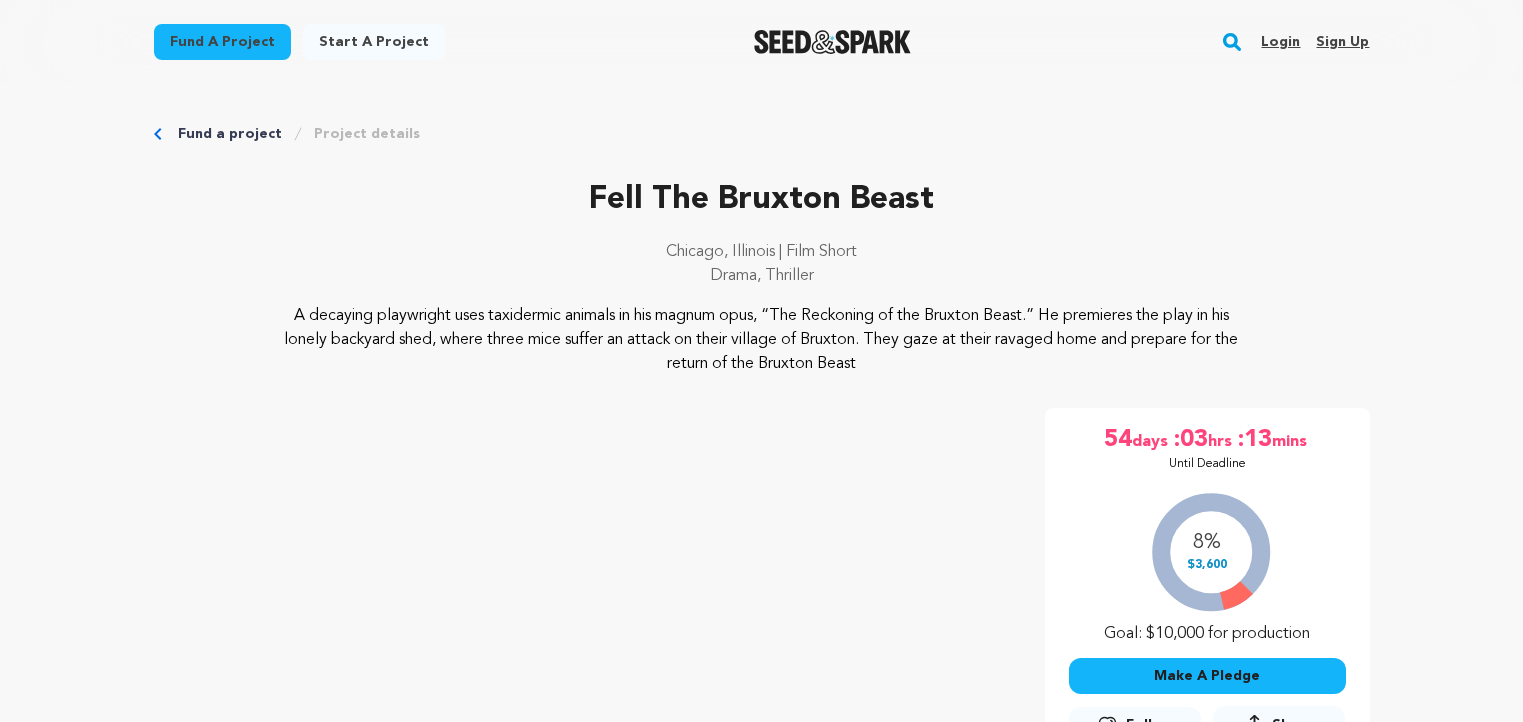 scroll, scrollTop: 0, scrollLeft: 0, axis: both 